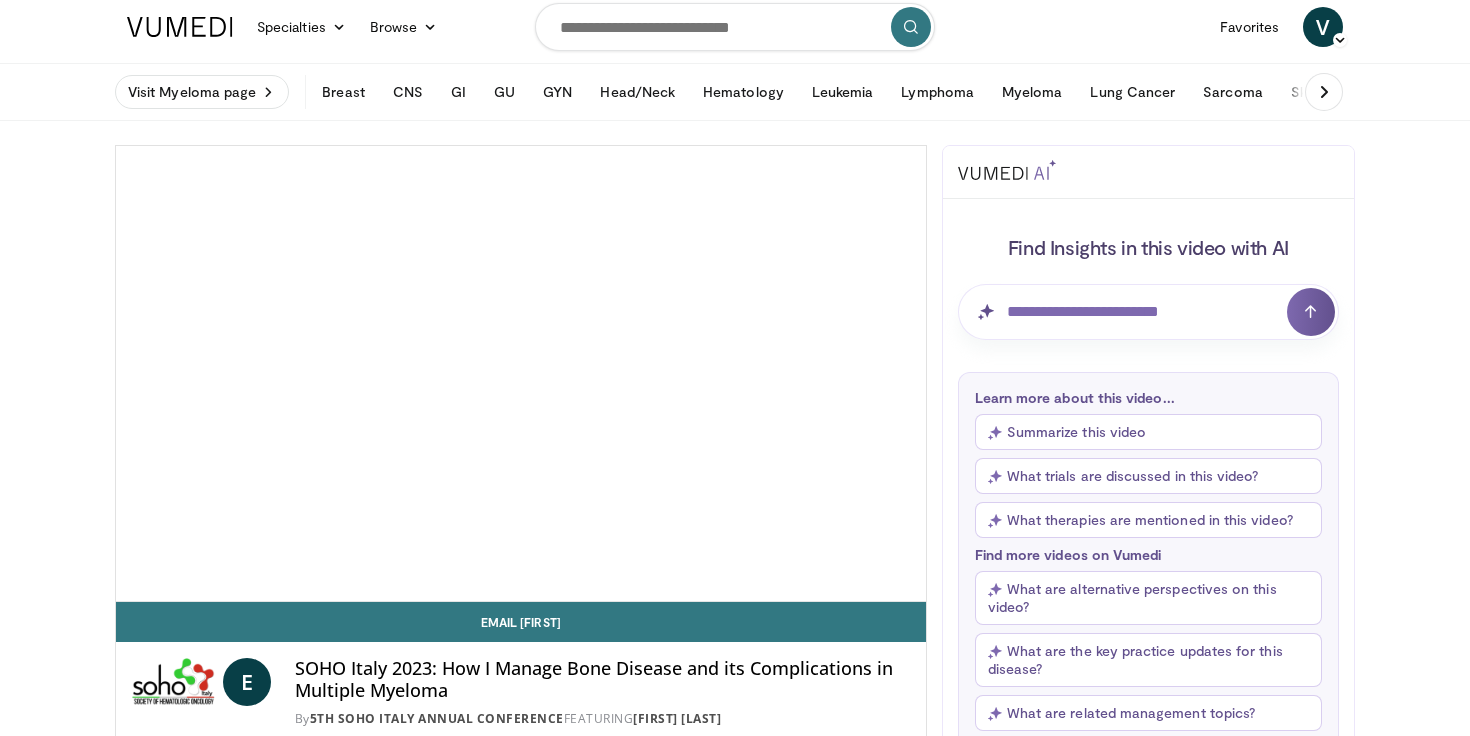 scroll, scrollTop: 133, scrollLeft: 0, axis: vertical 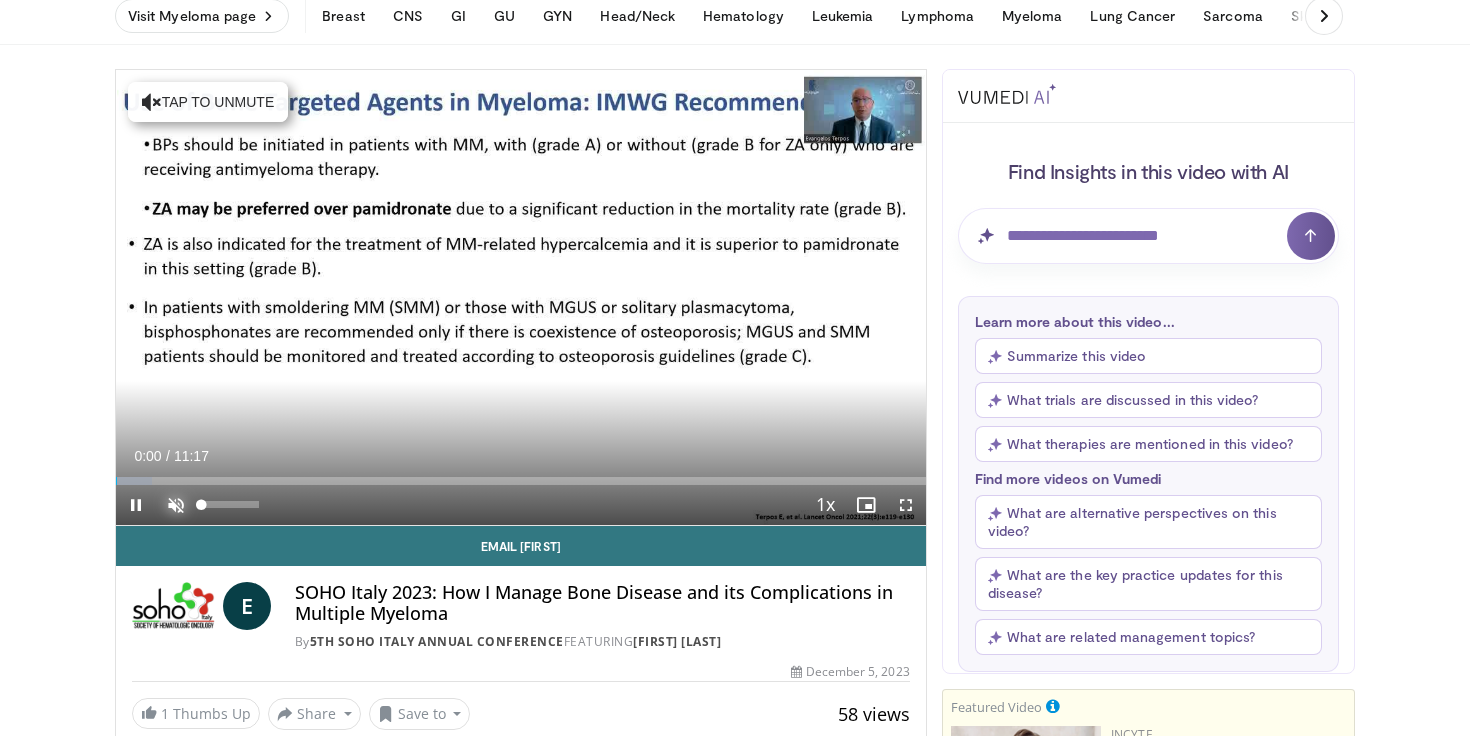 click at bounding box center (176, 505) 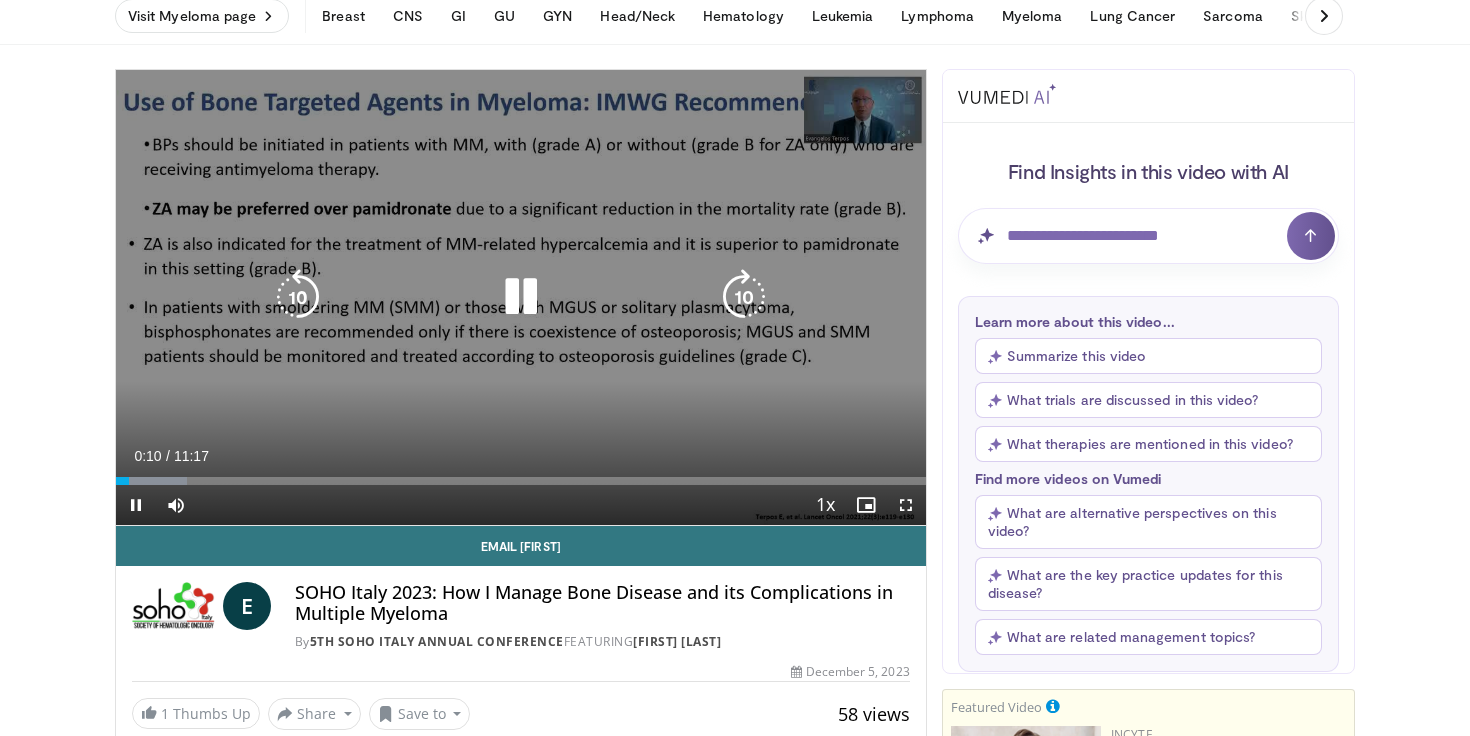 click on "**********" at bounding box center [521, 298] 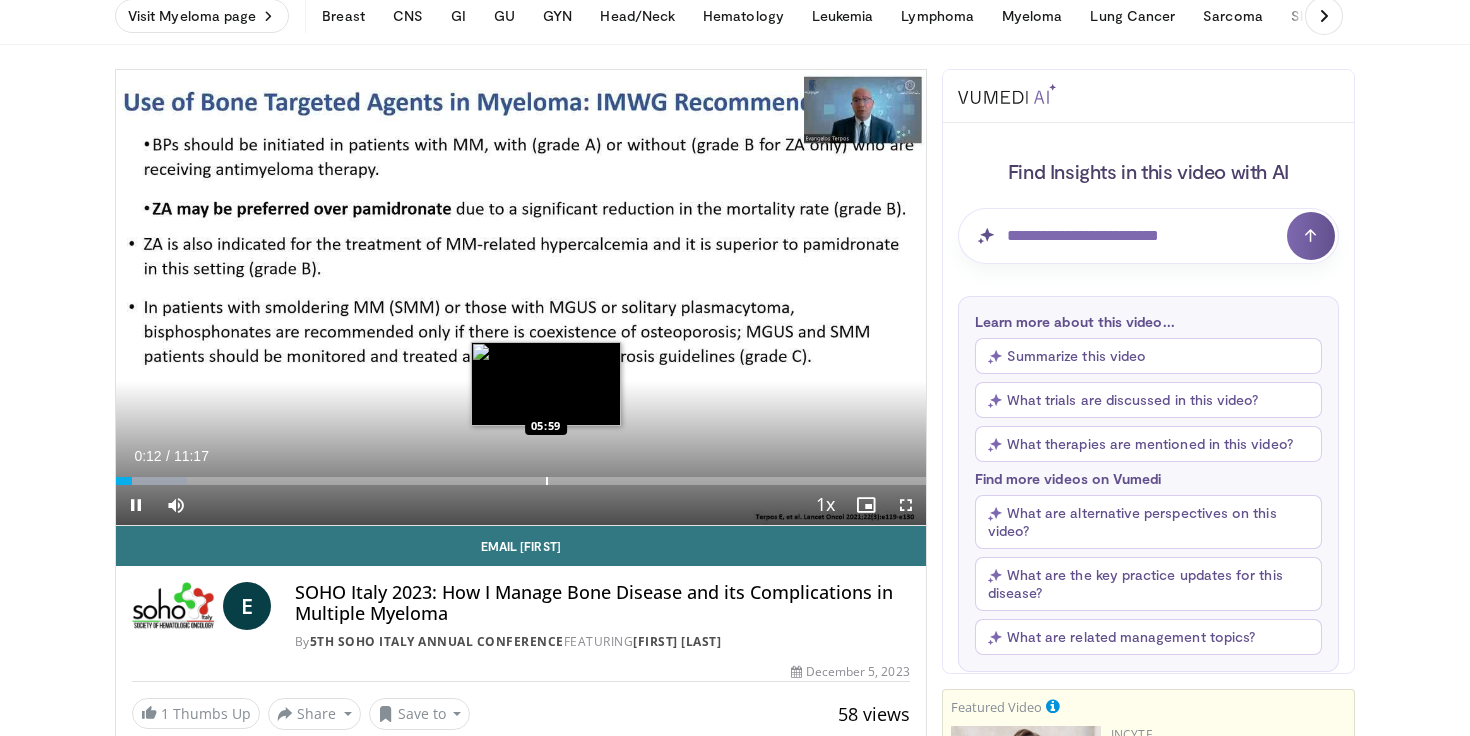click at bounding box center [547, 481] 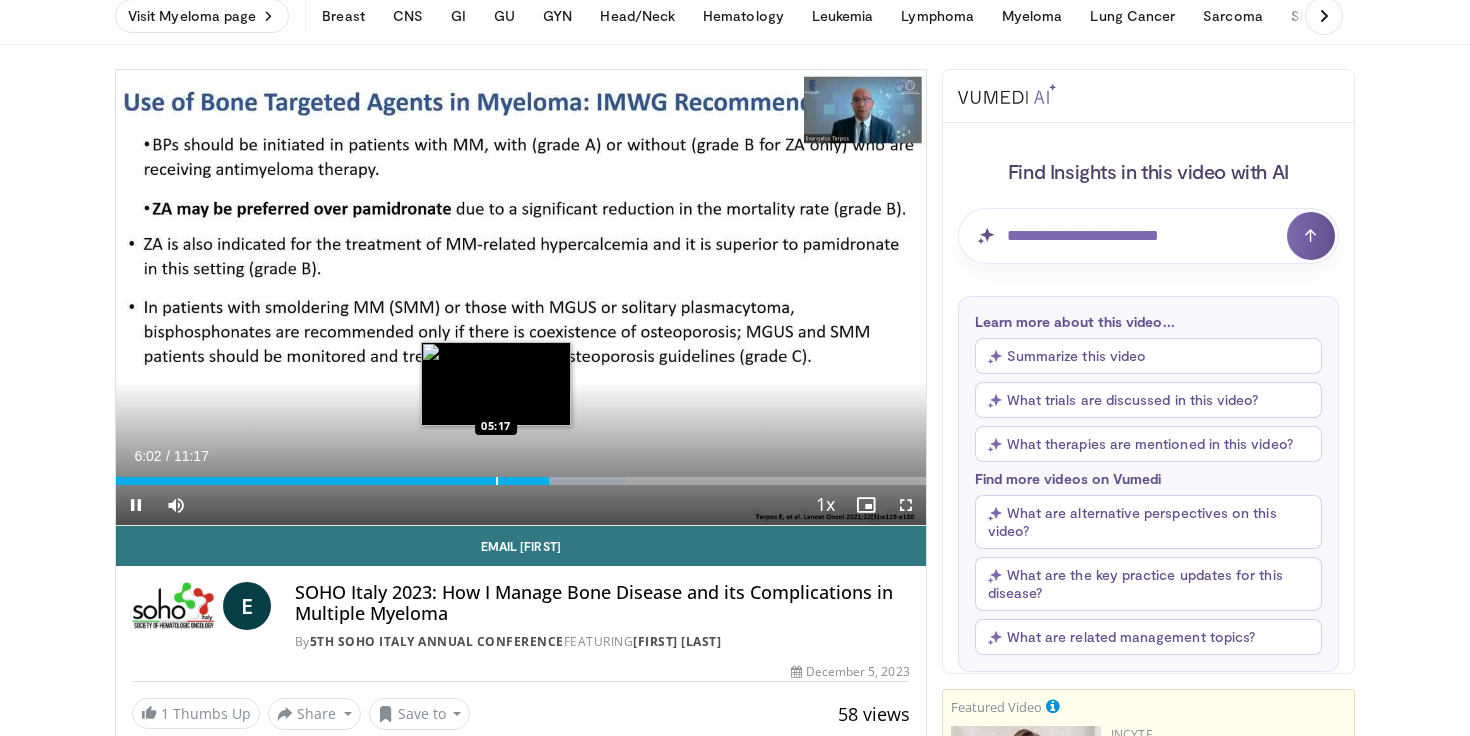 click at bounding box center (497, 481) 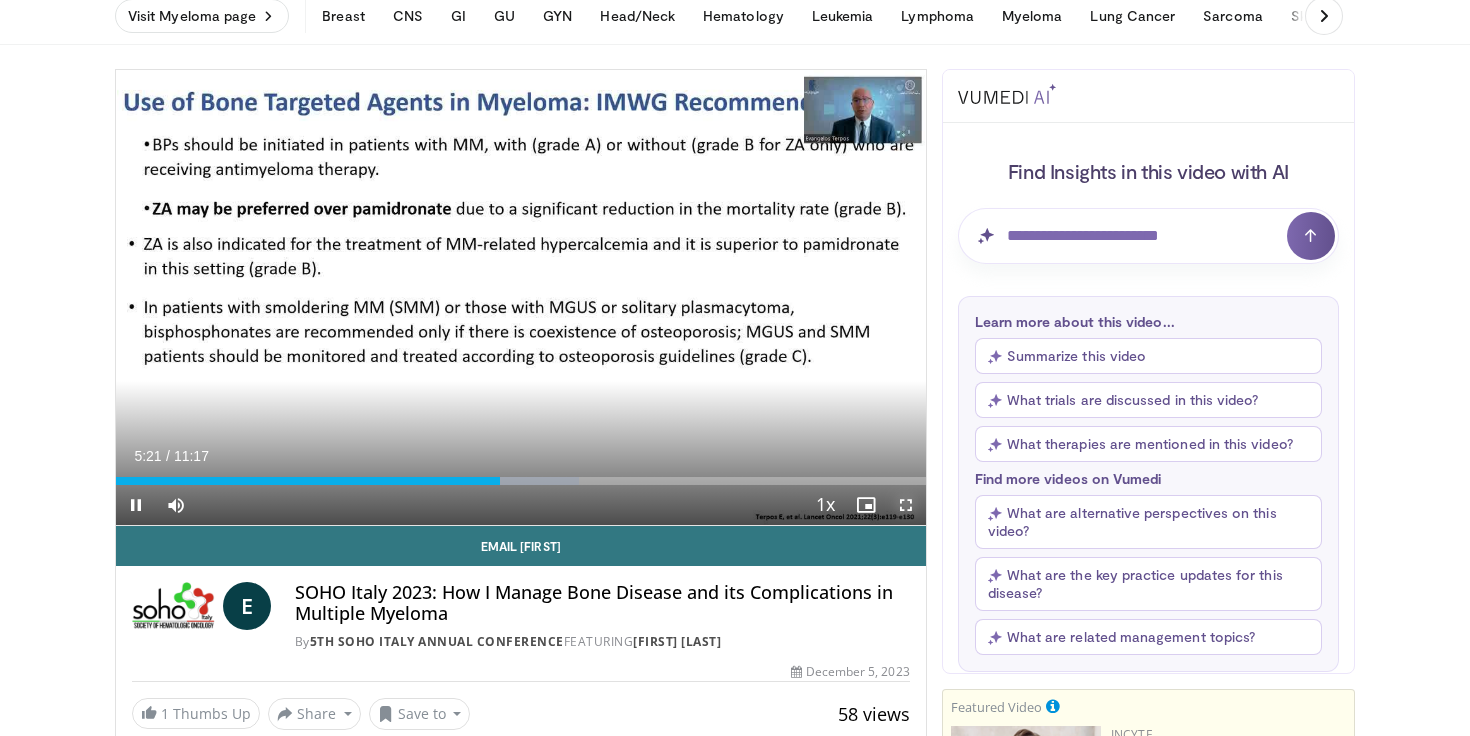 click at bounding box center [906, 505] 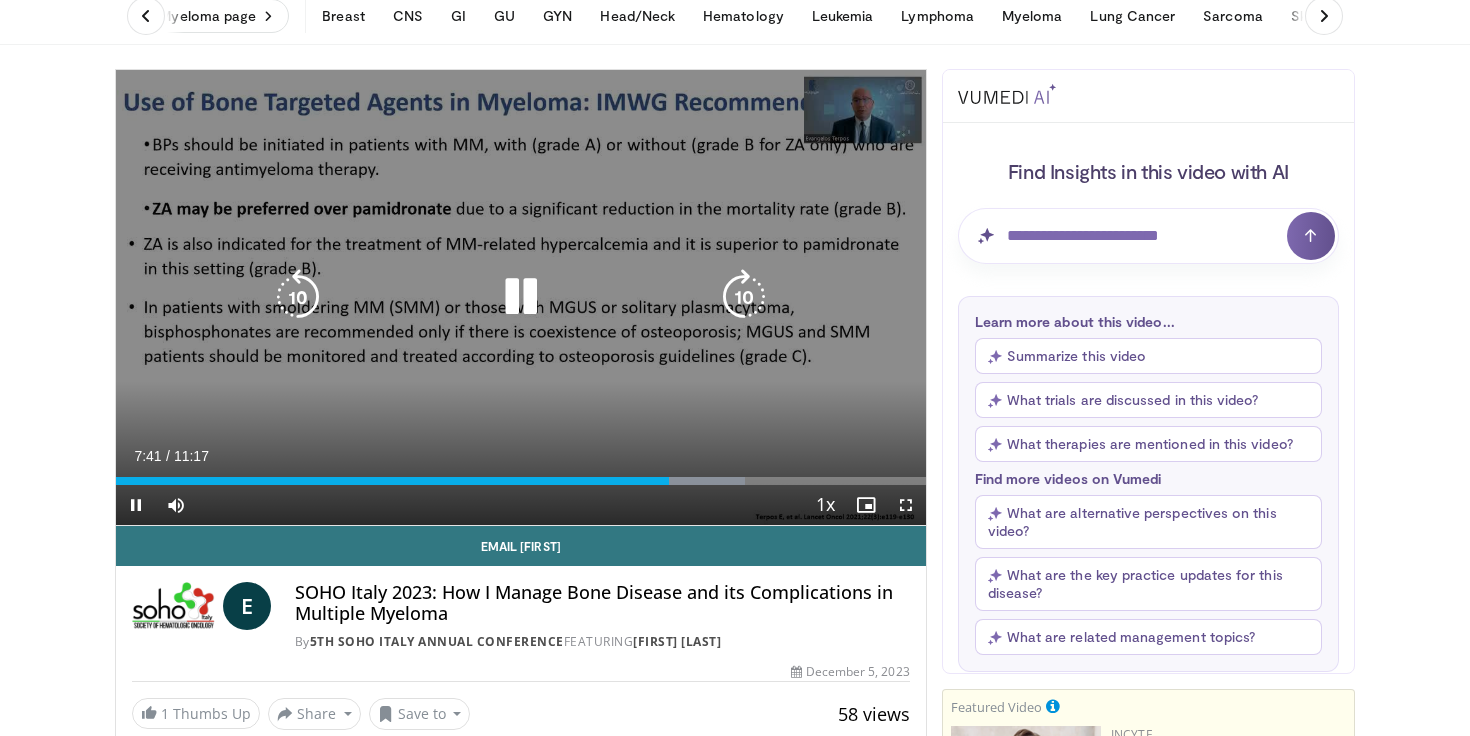 click at bounding box center [521, 297] 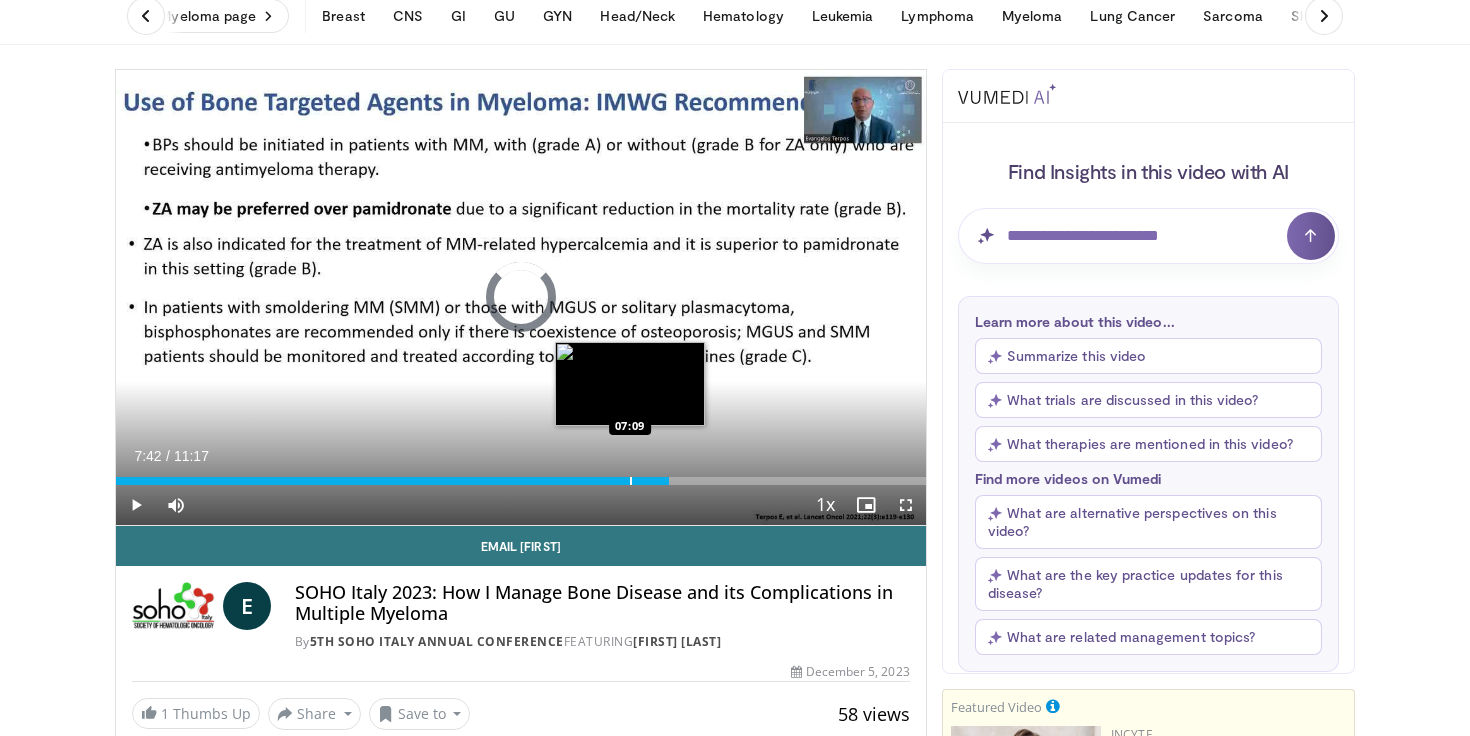 click on "07:42" at bounding box center (392, 481) 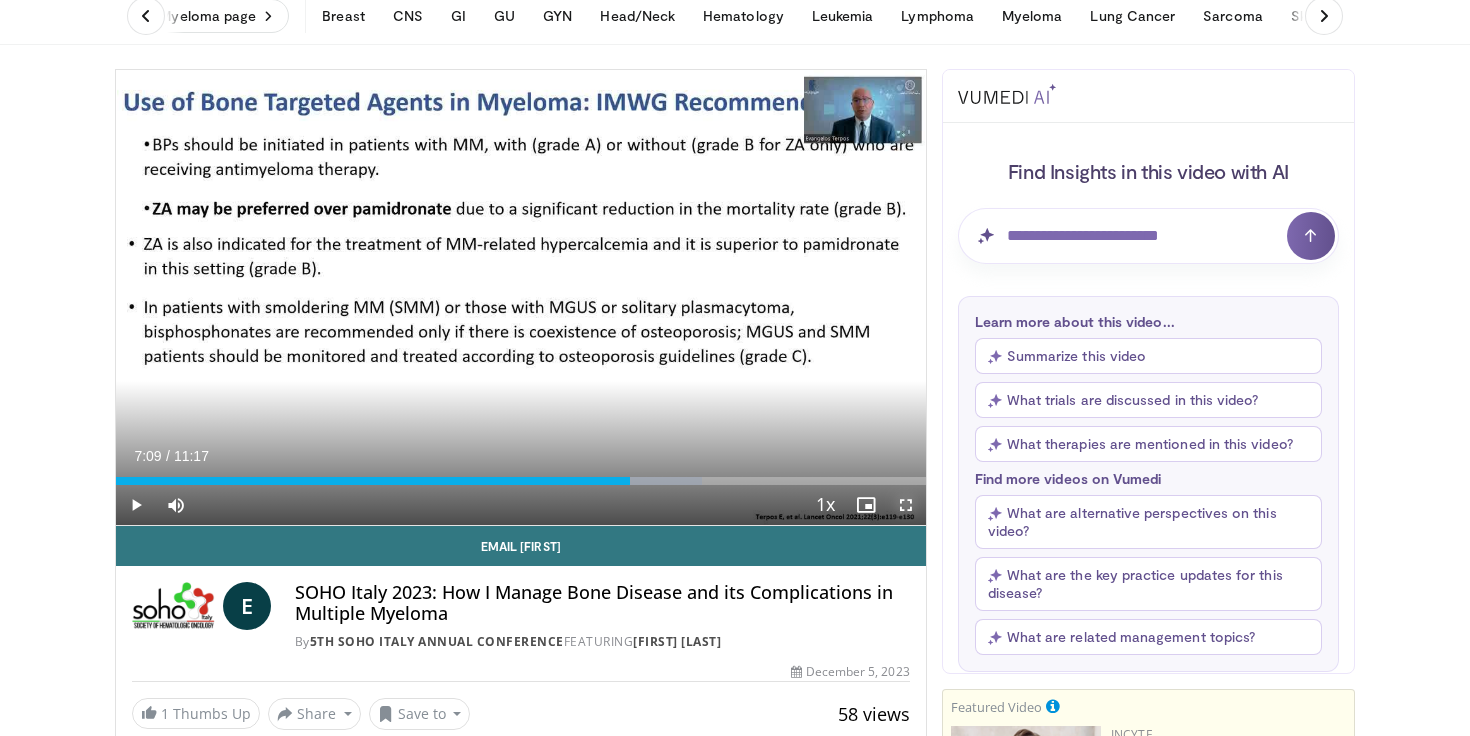 click at bounding box center (906, 505) 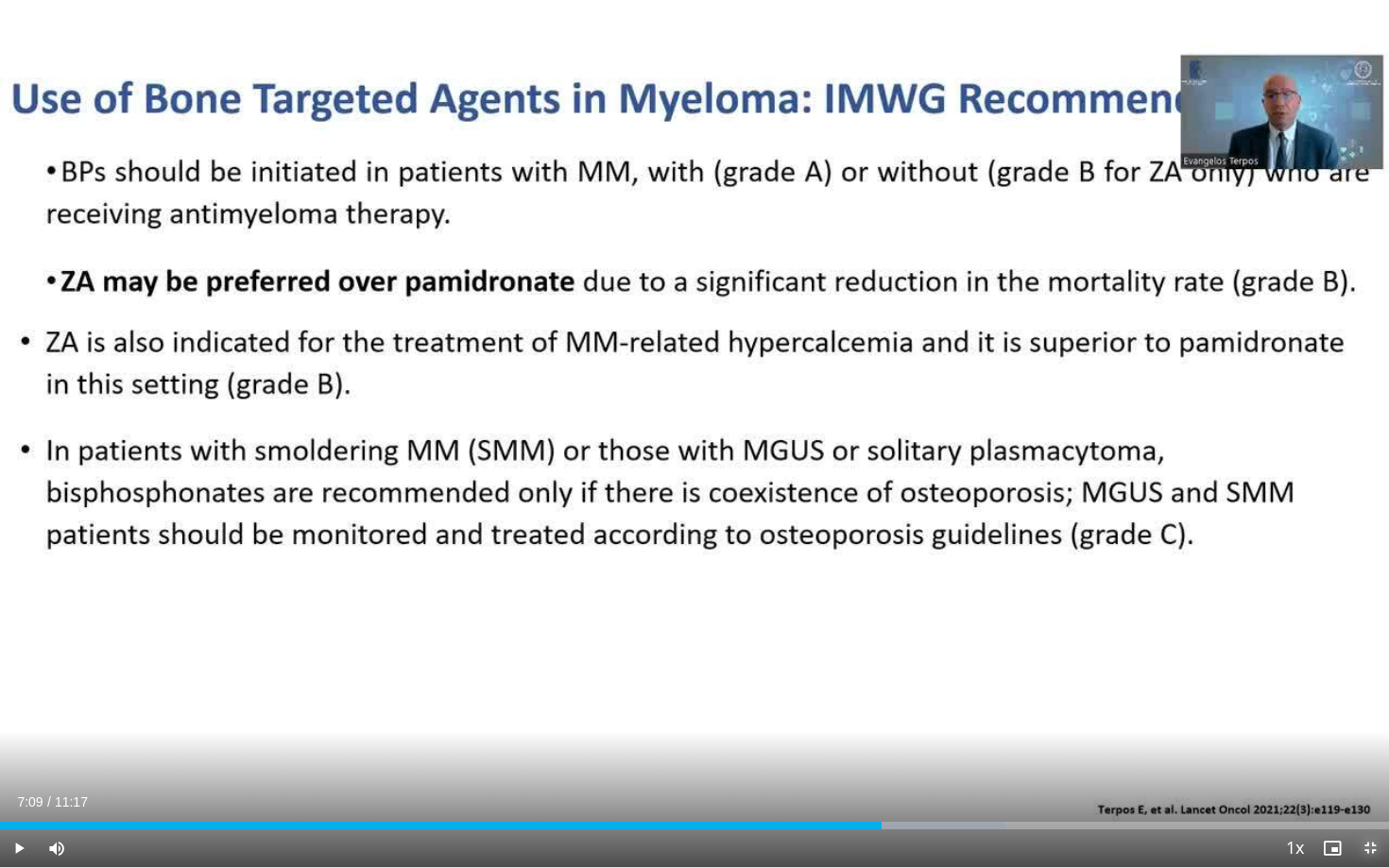 click at bounding box center [1370, 848] 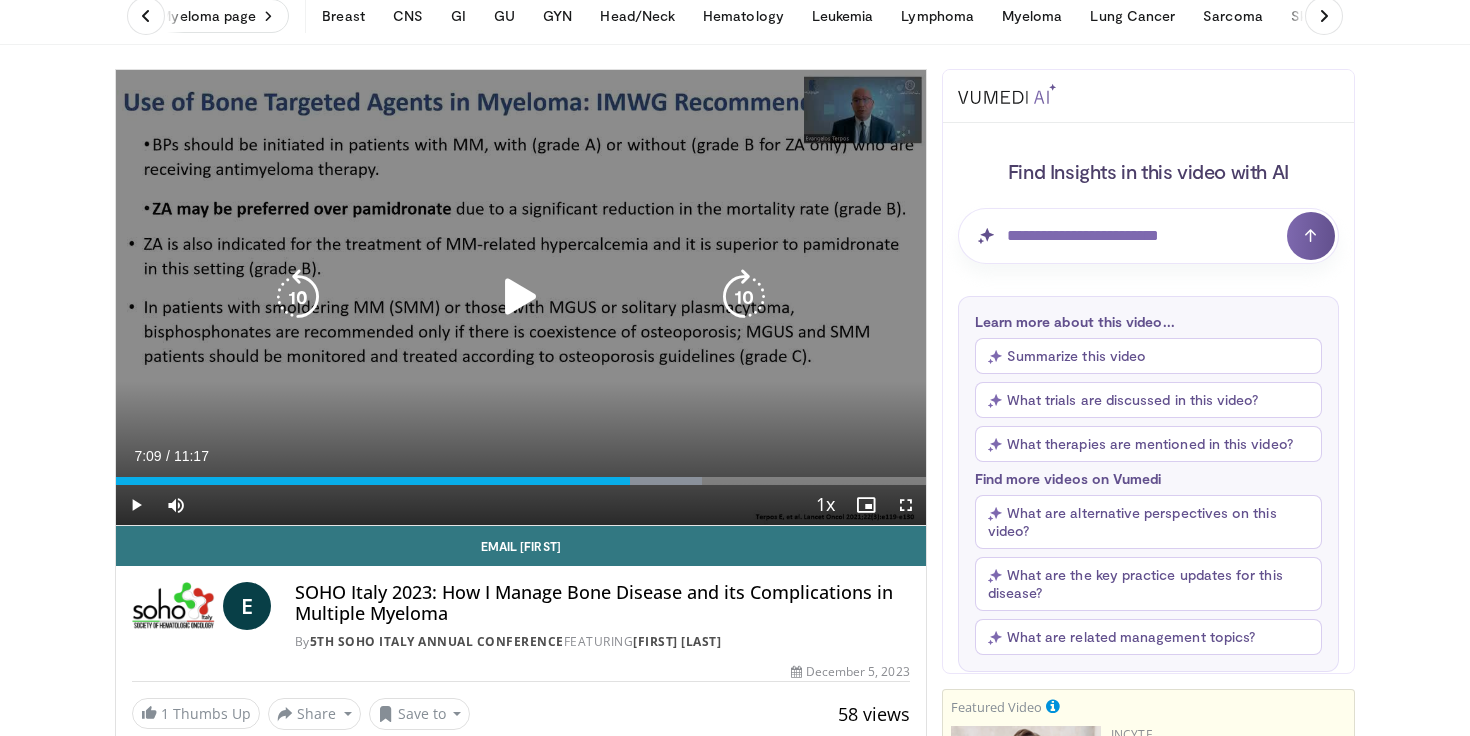 click at bounding box center [521, 297] 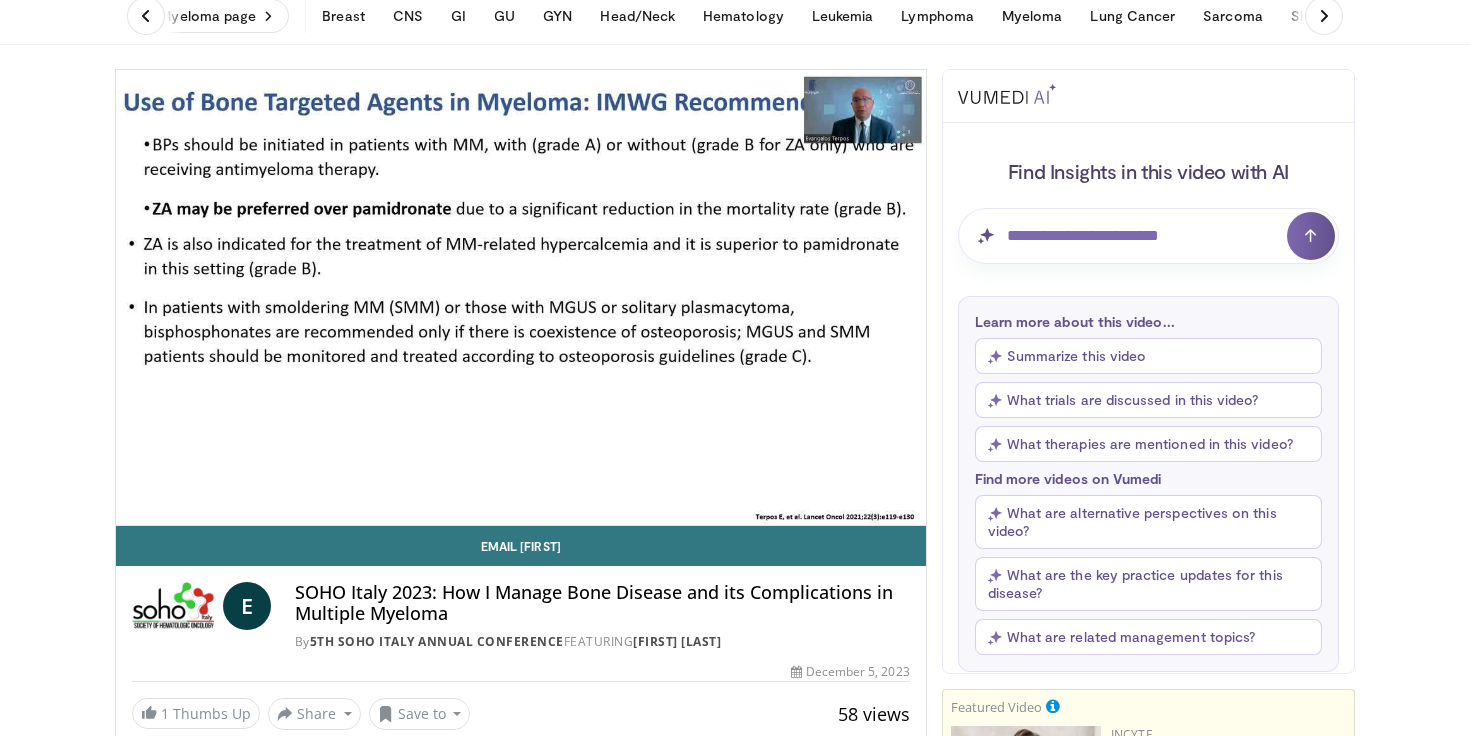 type 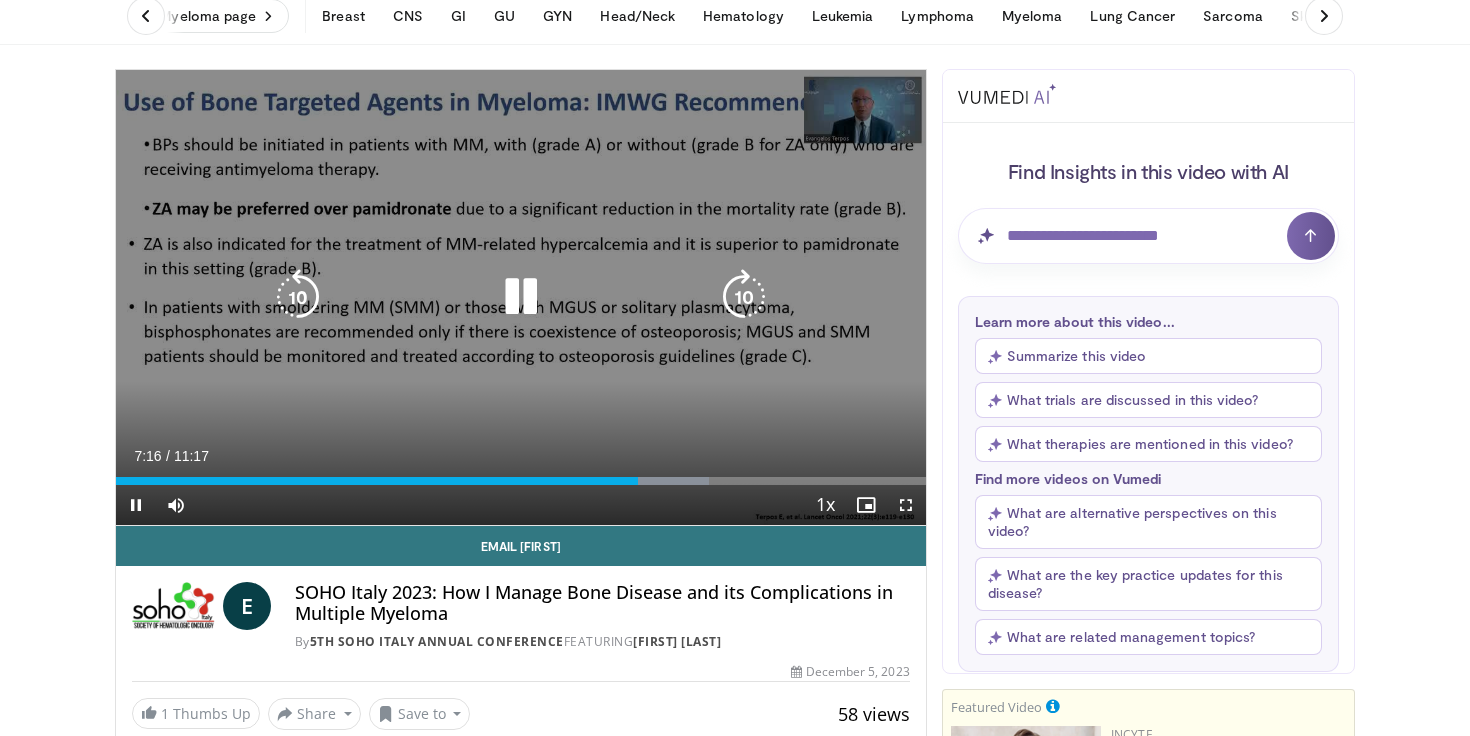 click at bounding box center (298, 297) 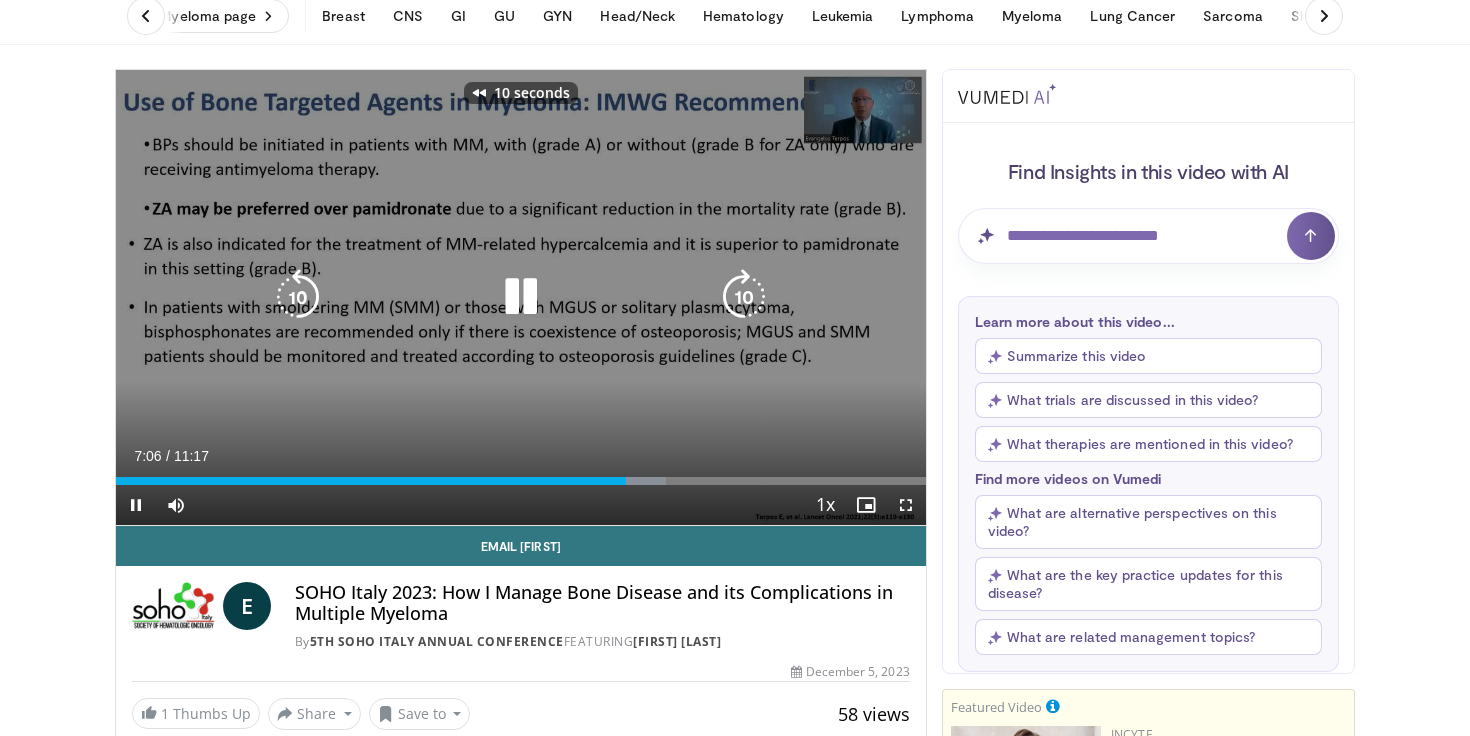 click at bounding box center (298, 297) 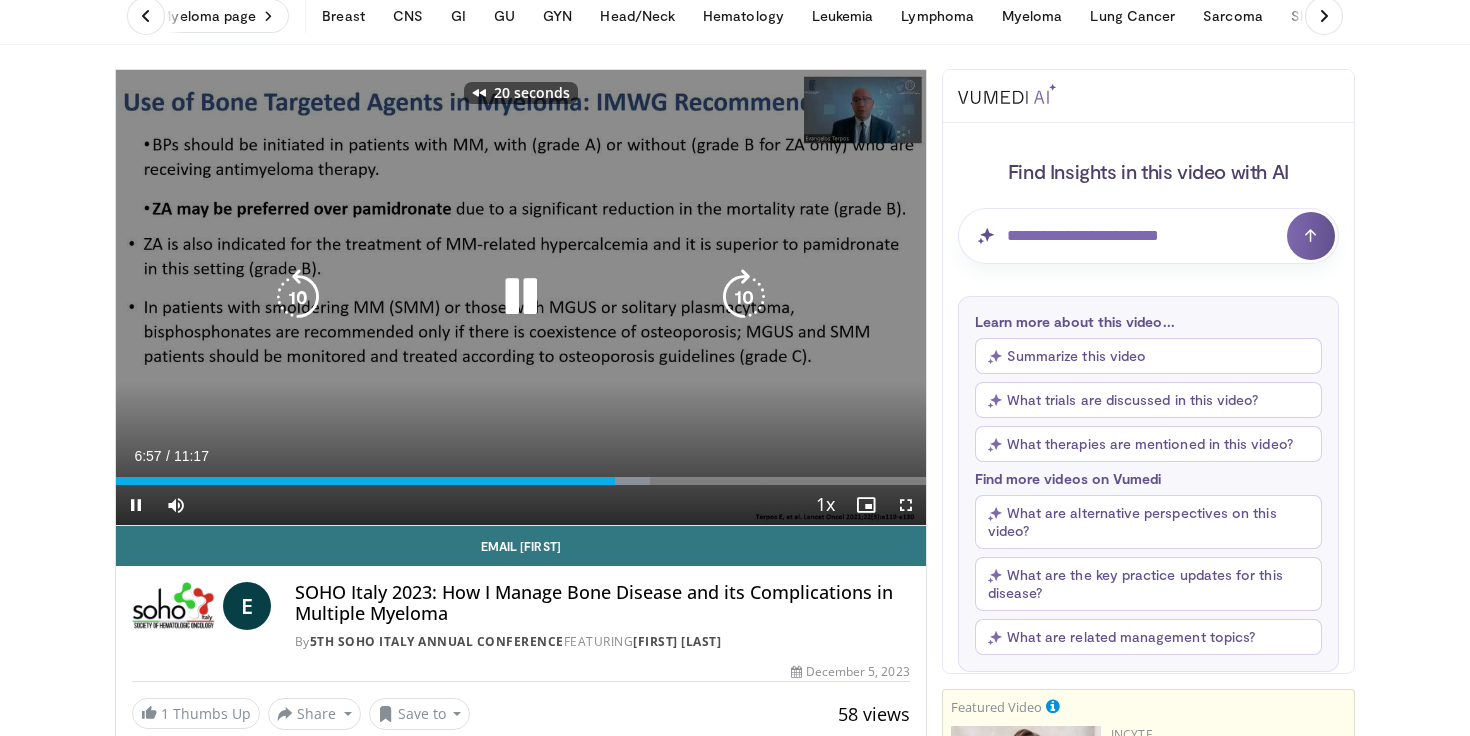 click at bounding box center [298, 297] 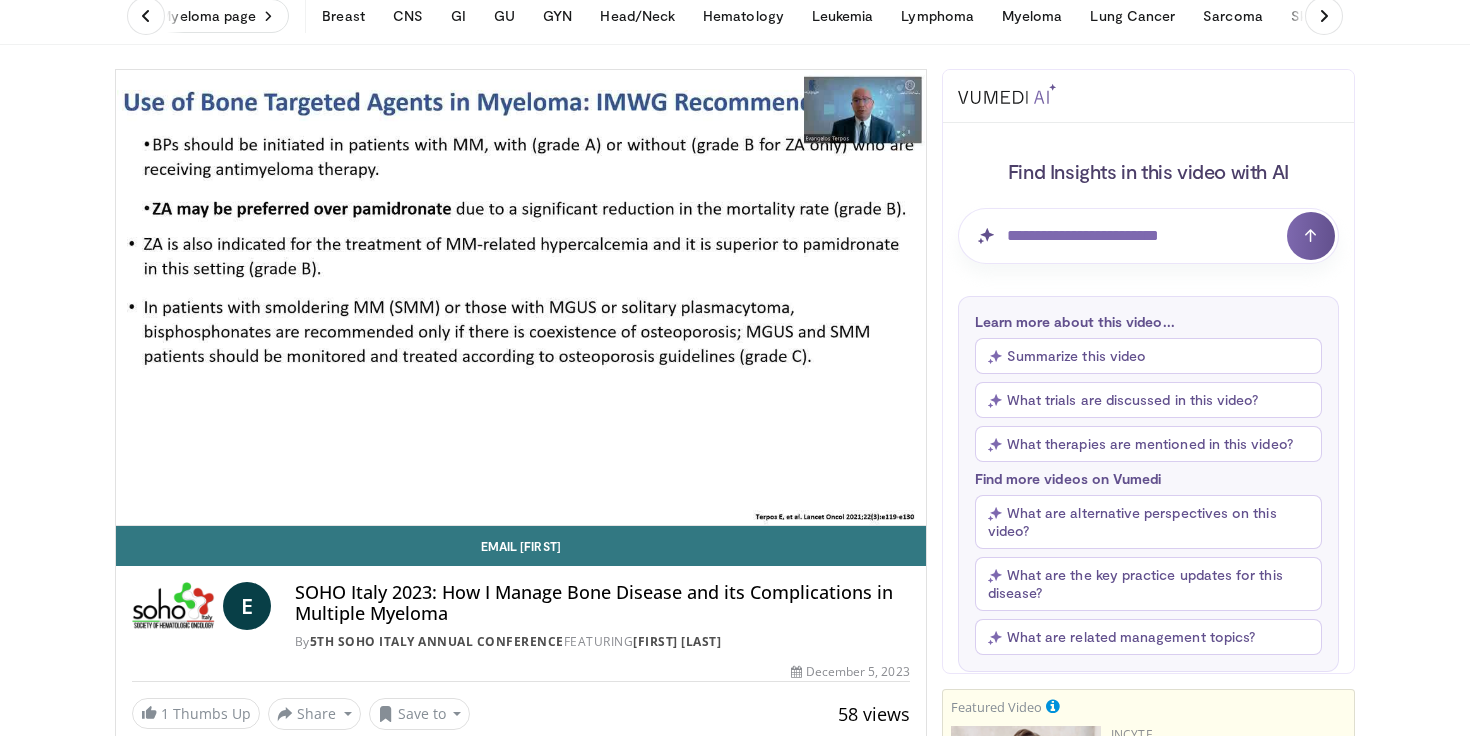 type 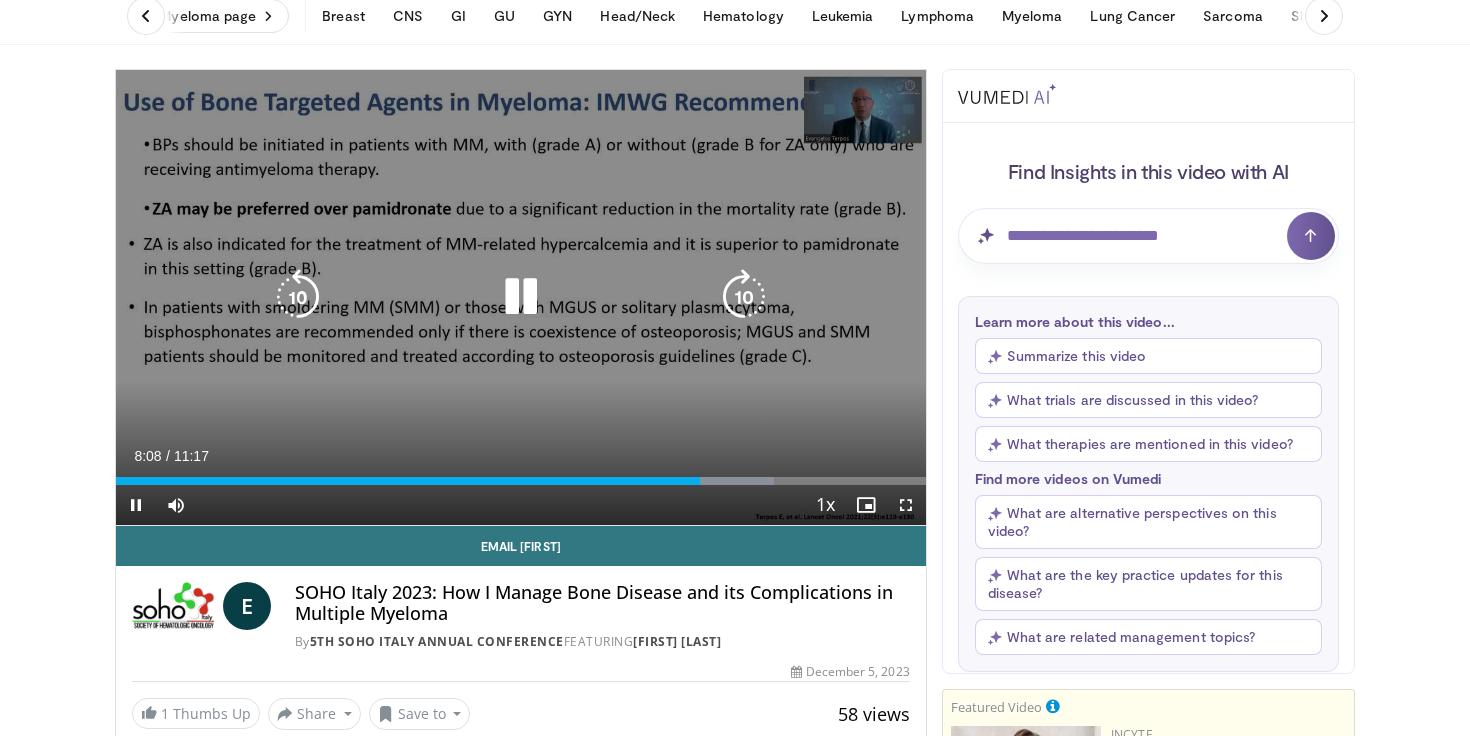 click at bounding box center (521, 297) 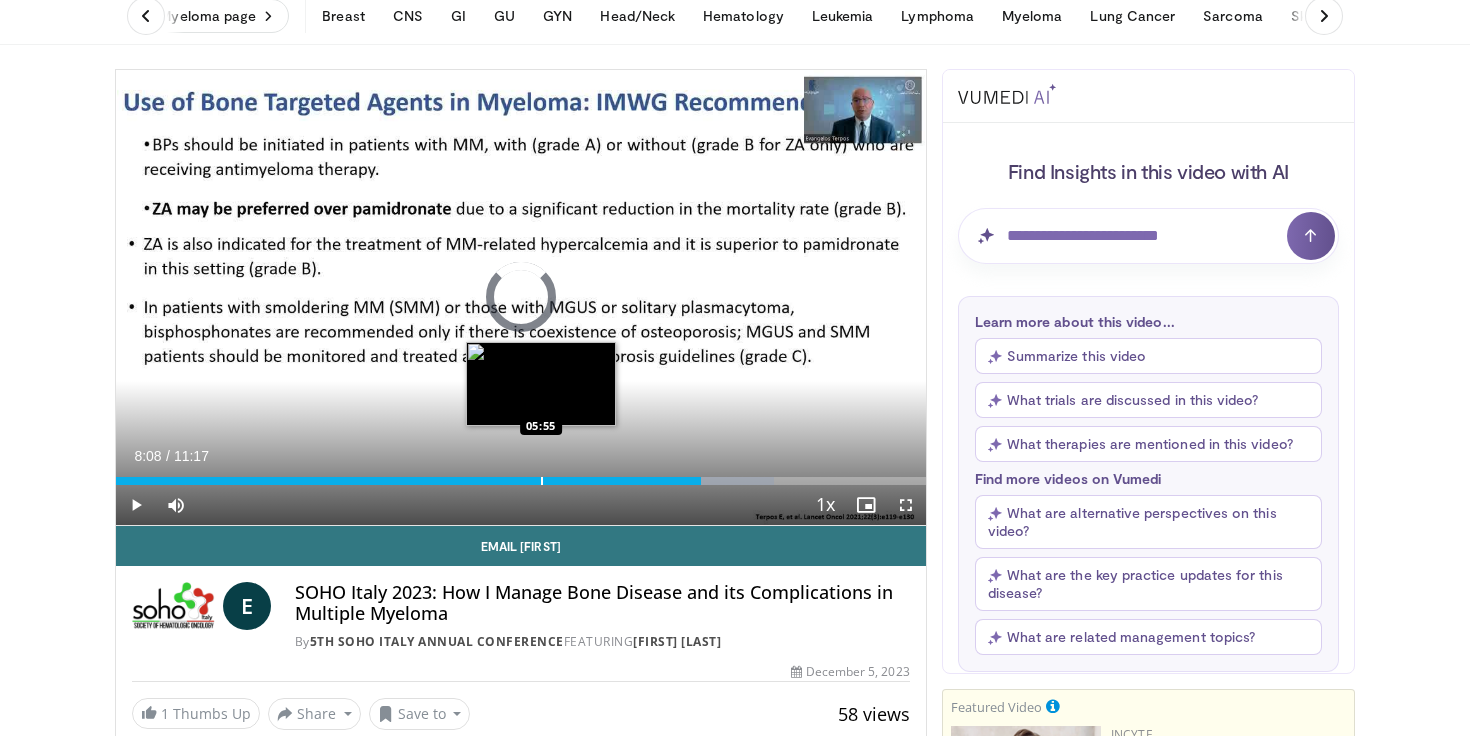 click at bounding box center [542, 481] 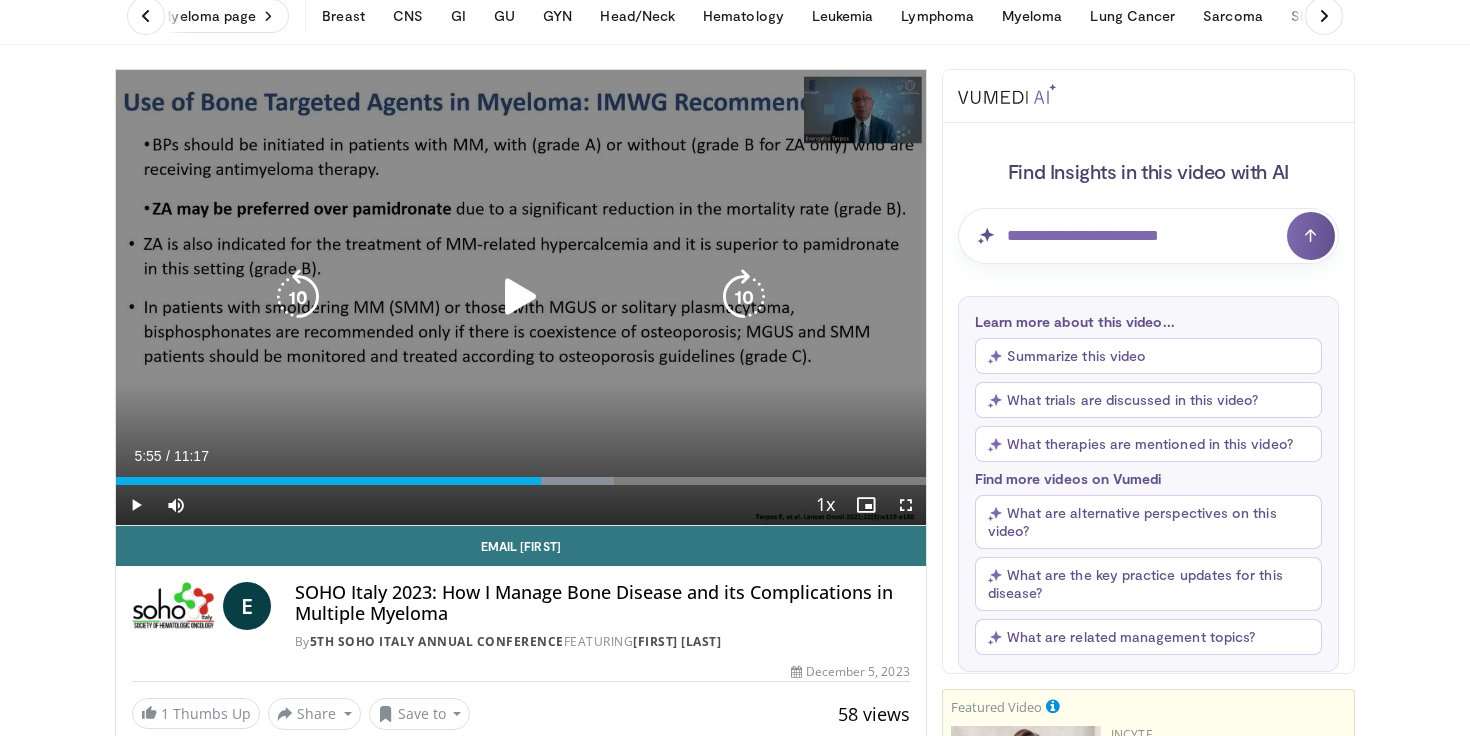 click at bounding box center (521, 297) 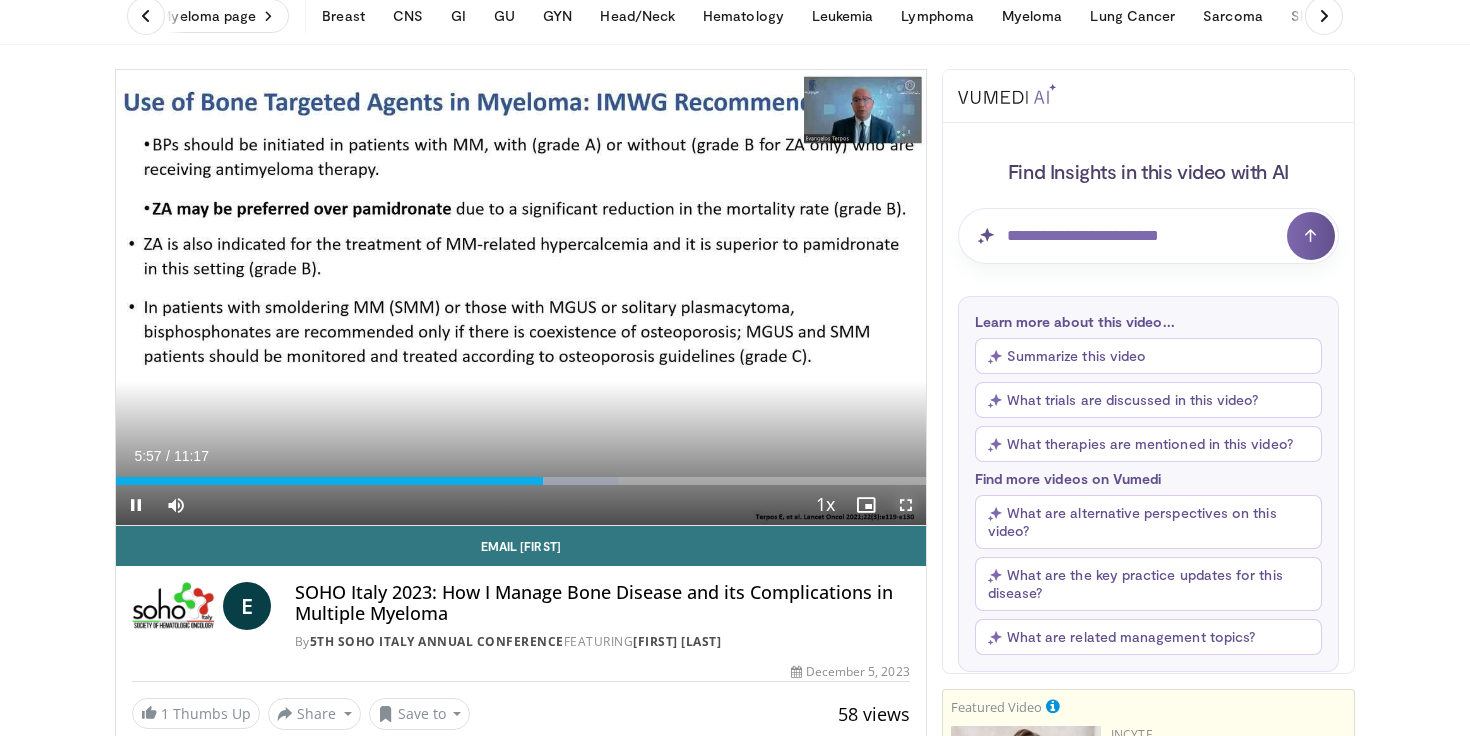 click at bounding box center (906, 505) 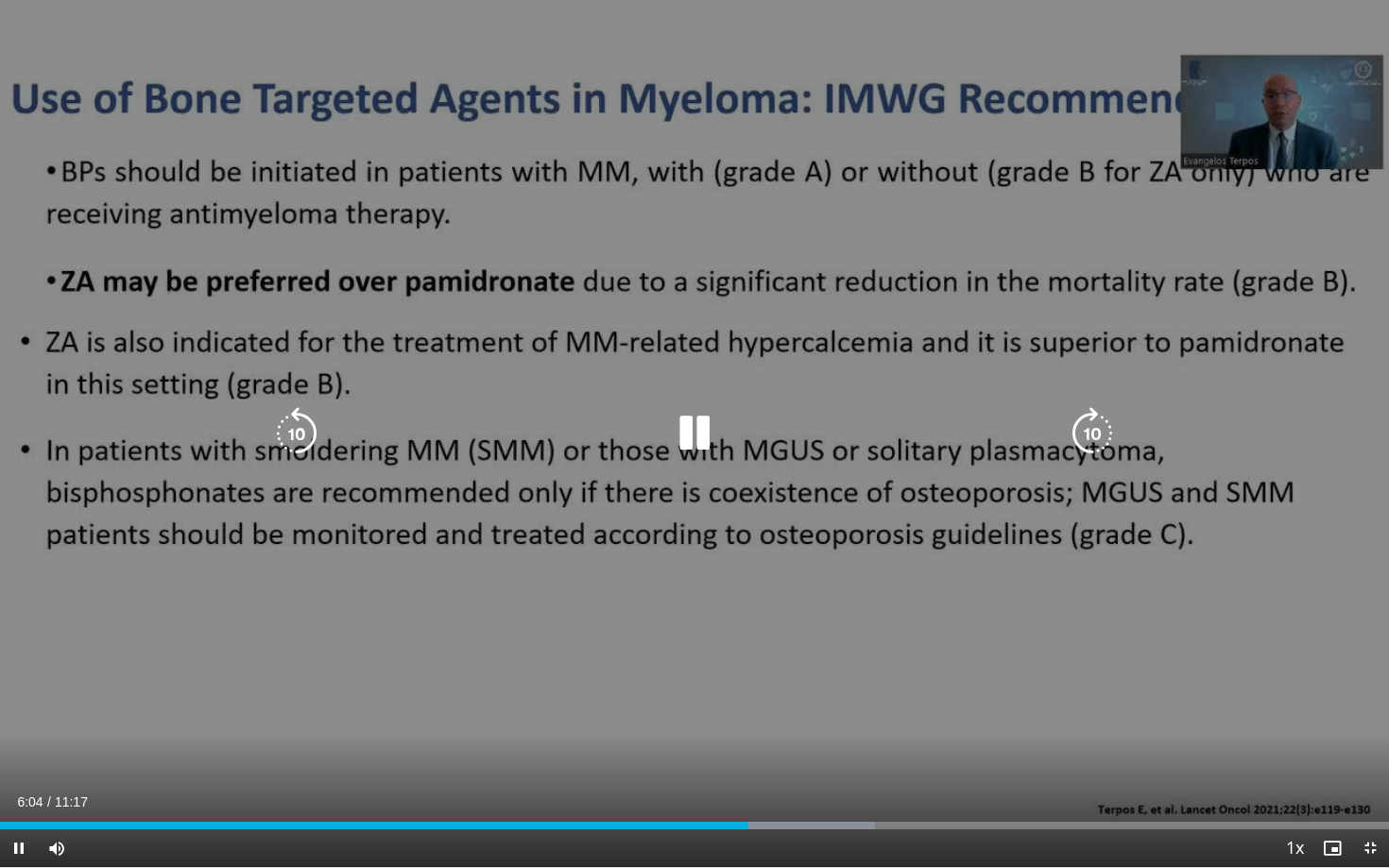 click at bounding box center [694, 434] 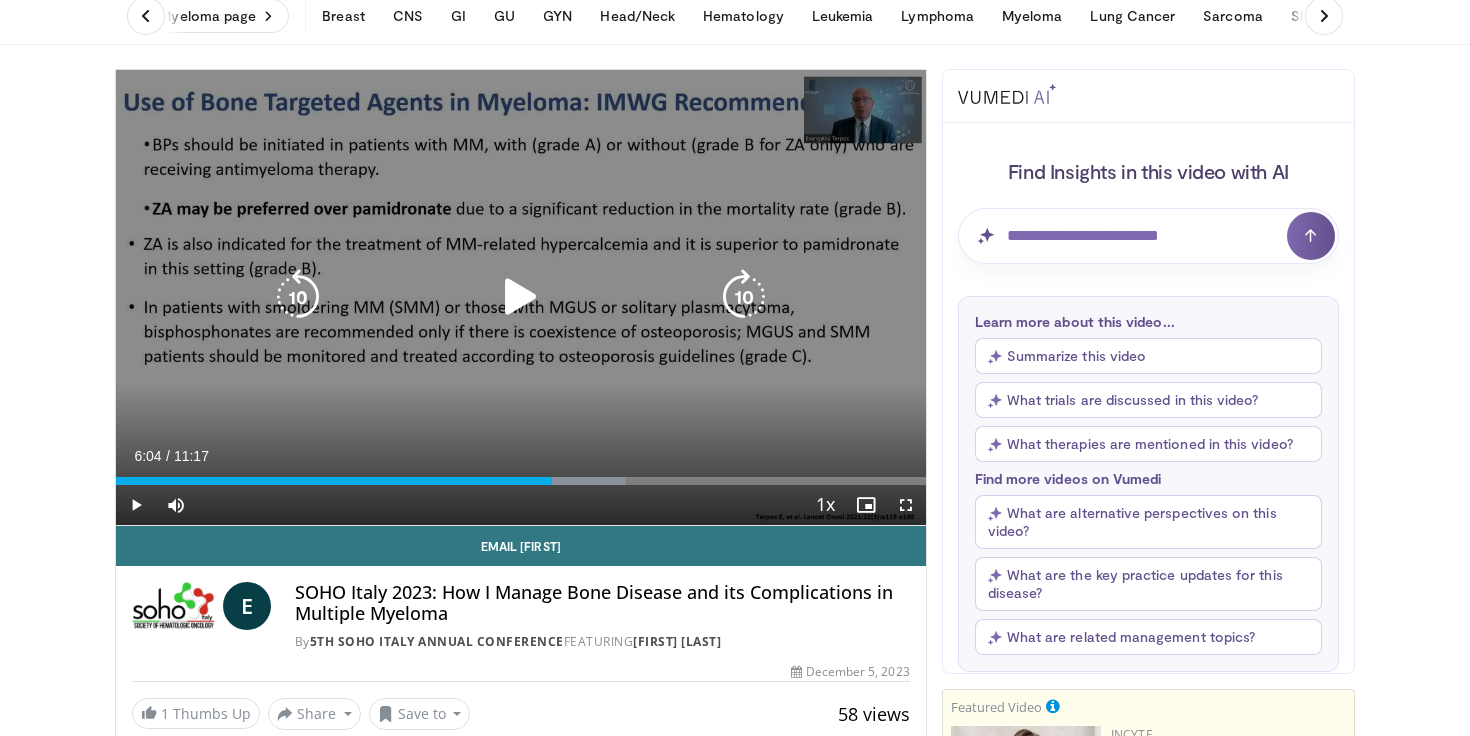 click at bounding box center [298, 297] 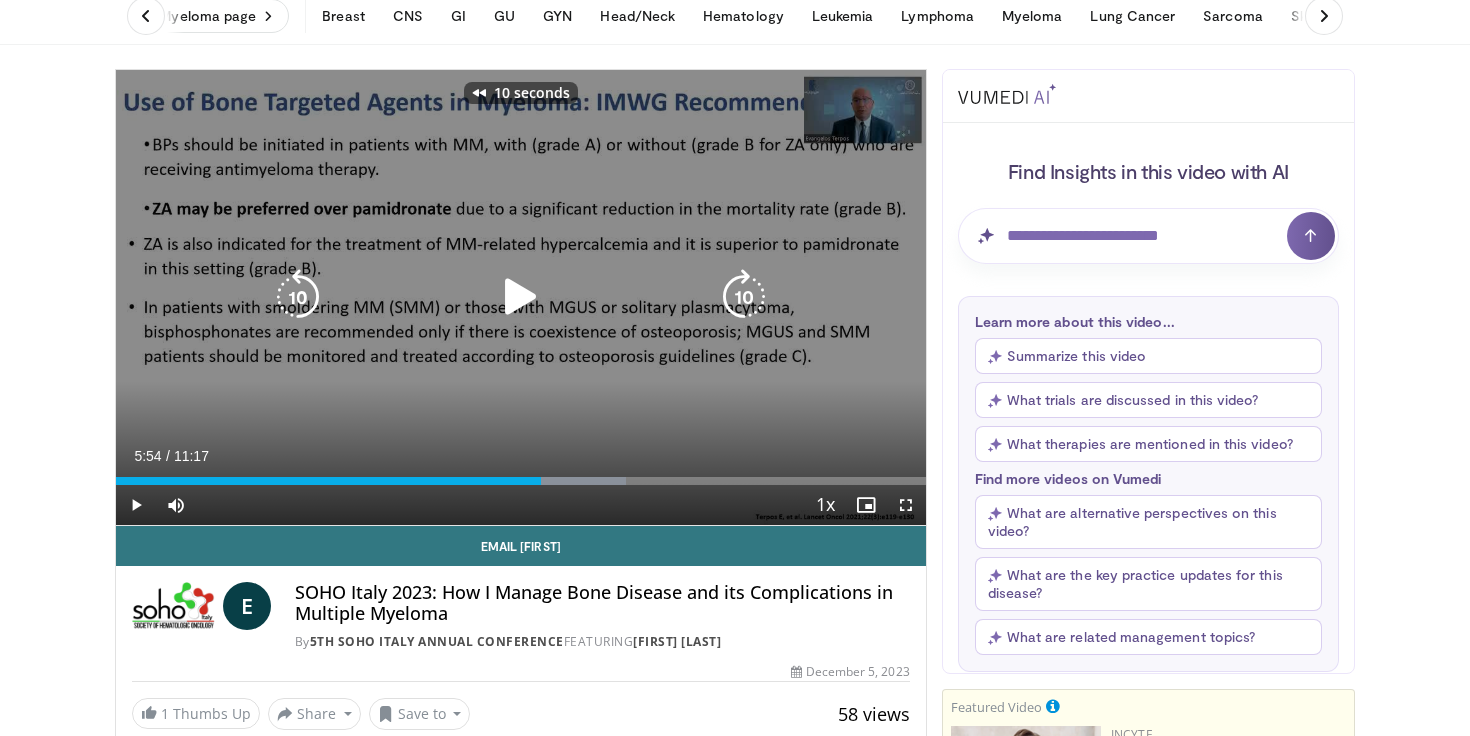 click at bounding box center [521, 297] 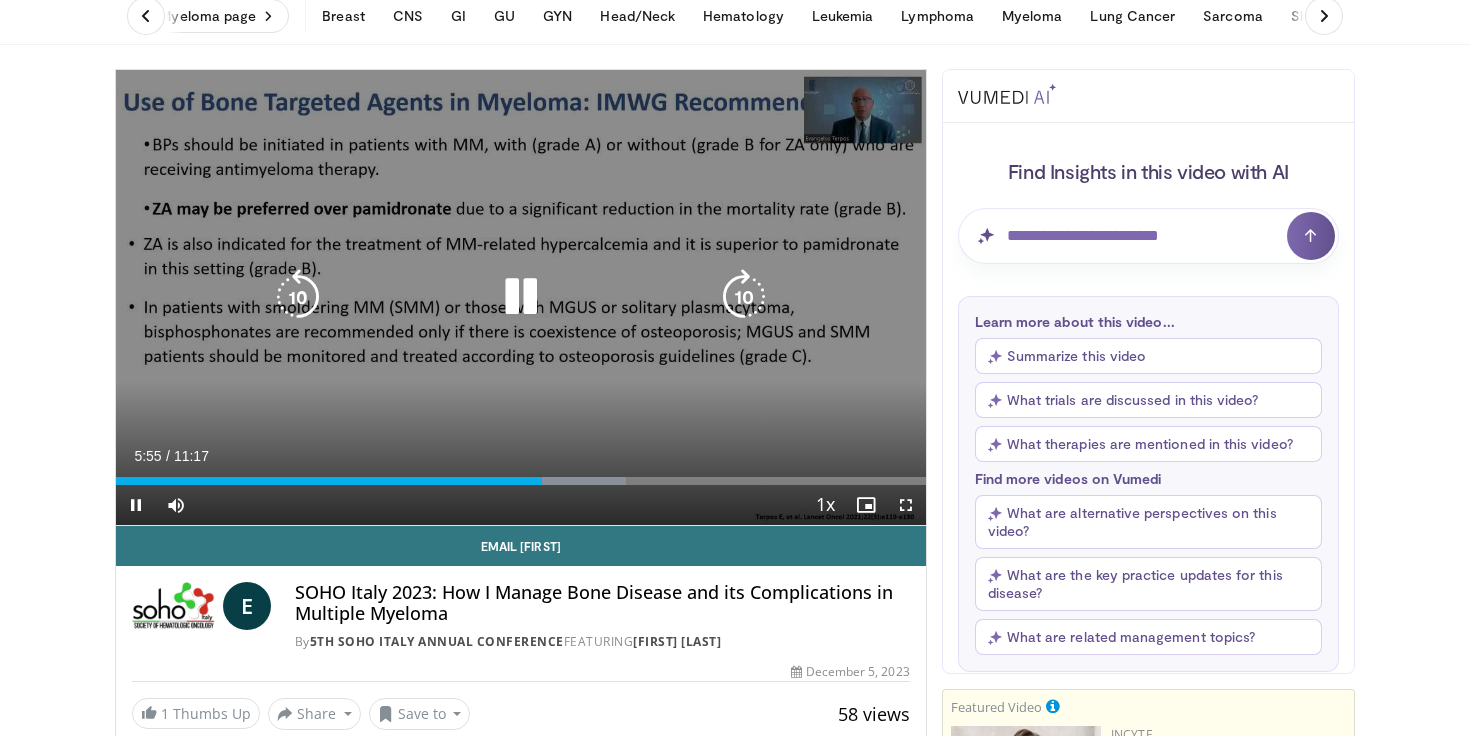 click at bounding box center [298, 297] 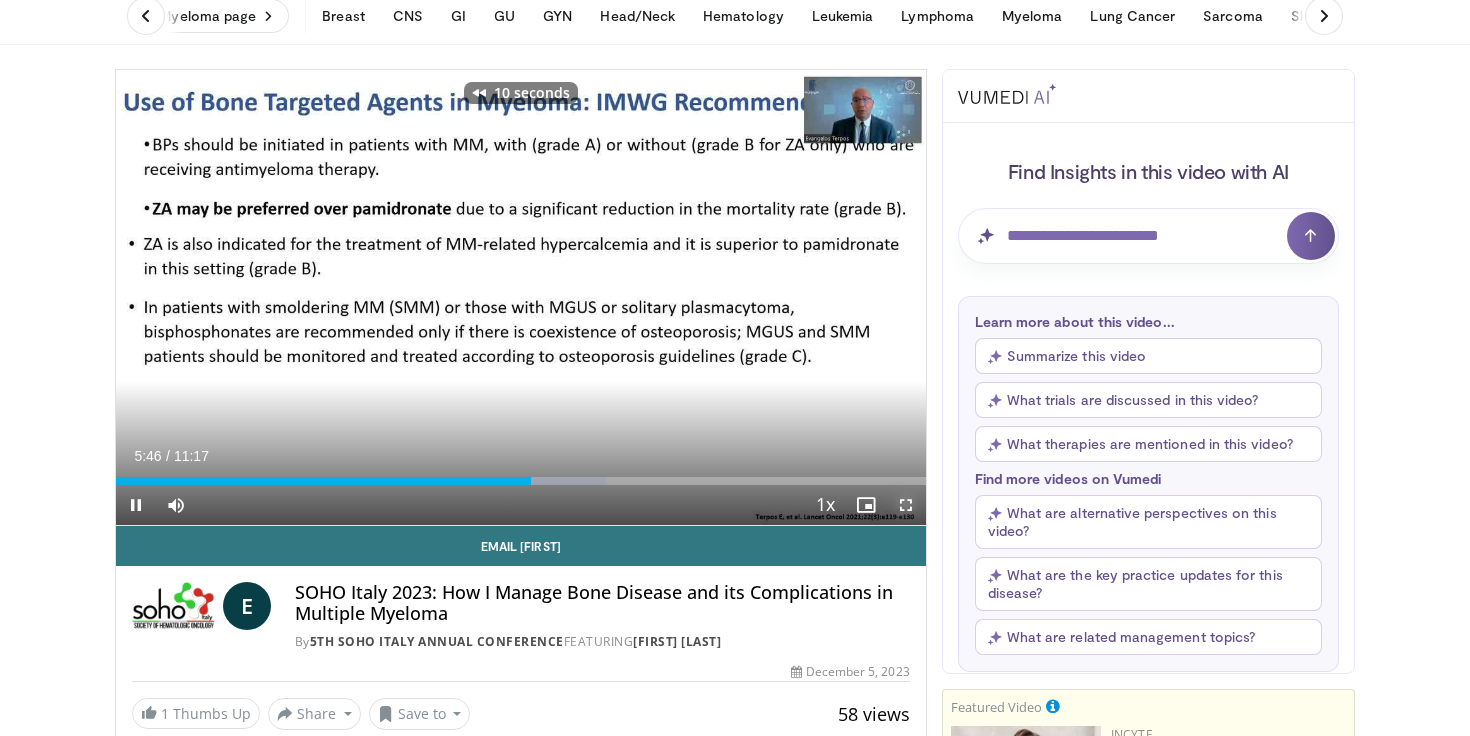 click at bounding box center [906, 505] 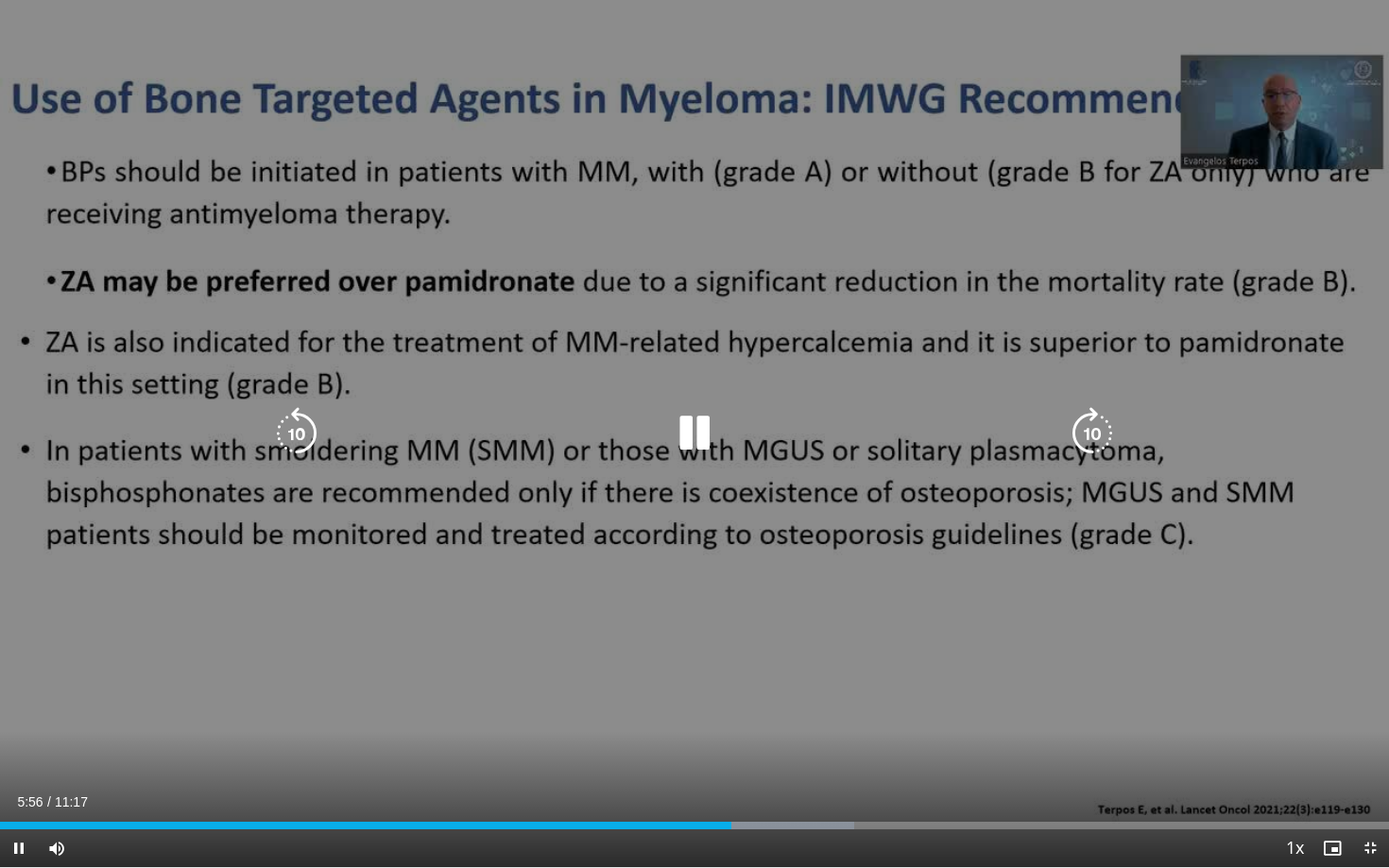 click at bounding box center [694, 434] 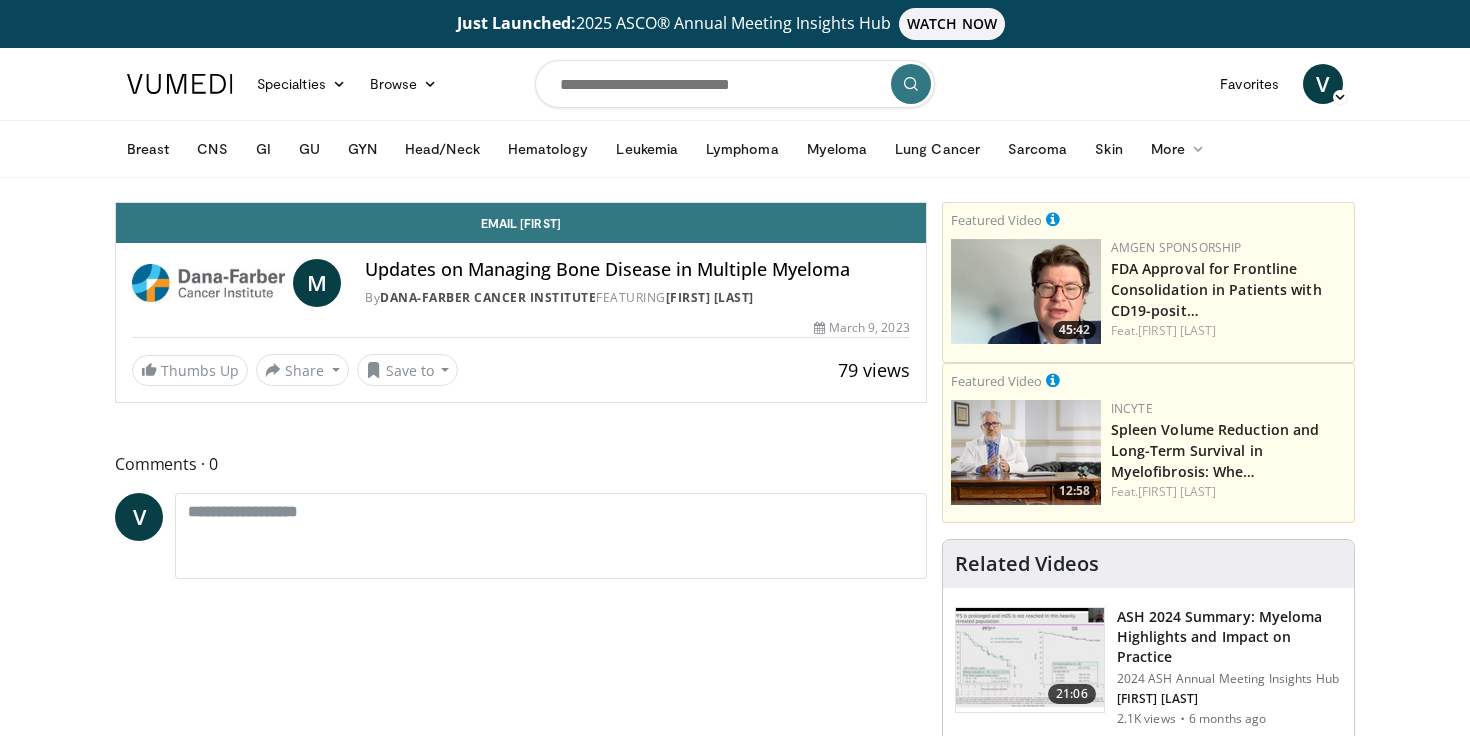 scroll, scrollTop: 0, scrollLeft: 0, axis: both 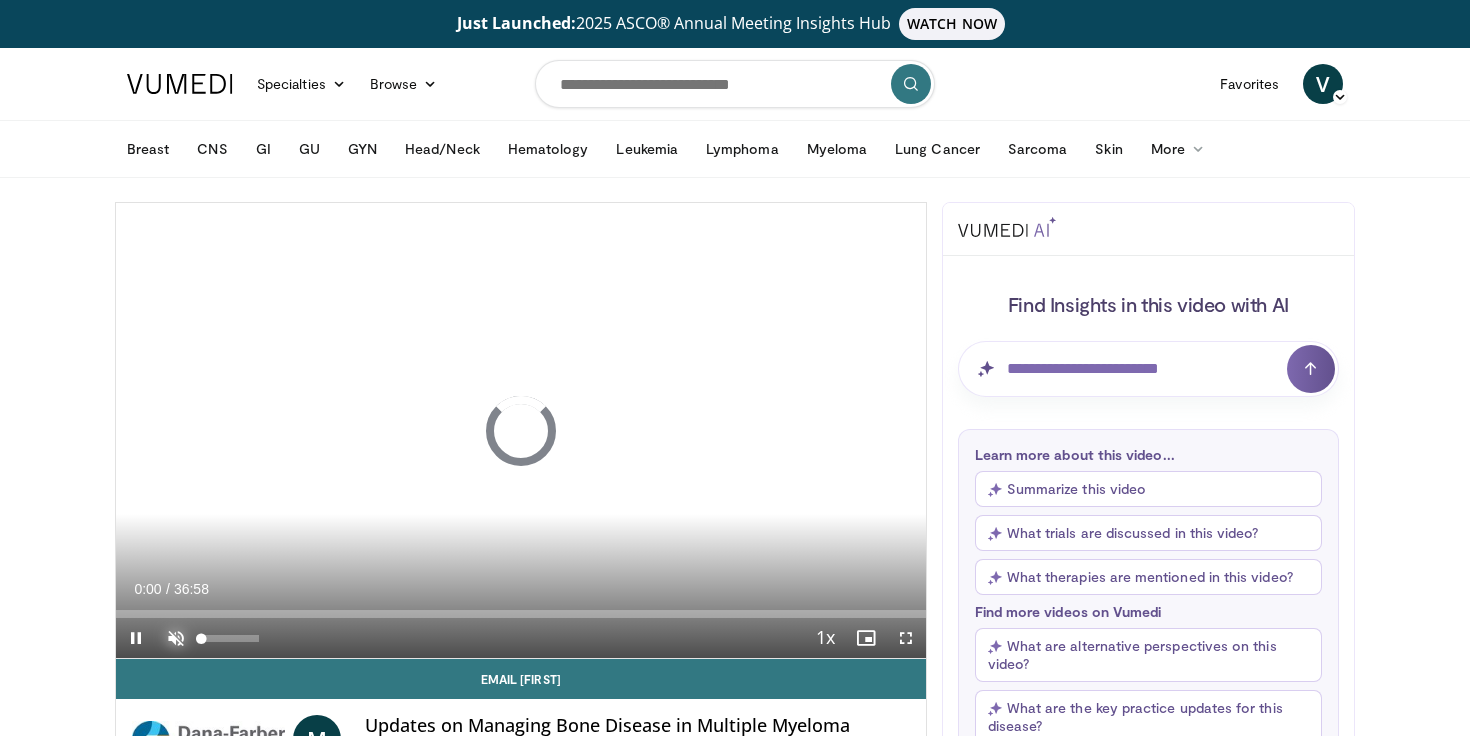 click at bounding box center (176, 638) 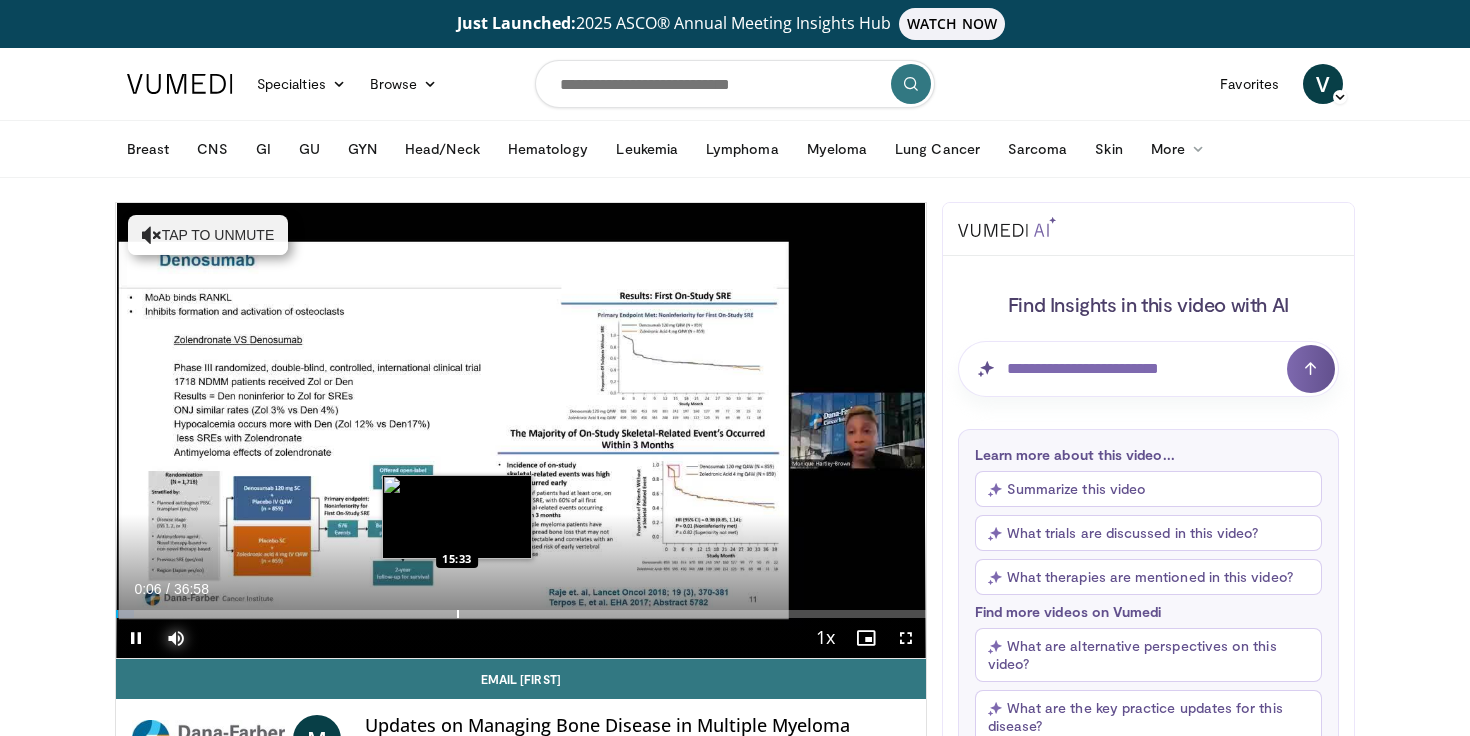 click at bounding box center [458, 614] 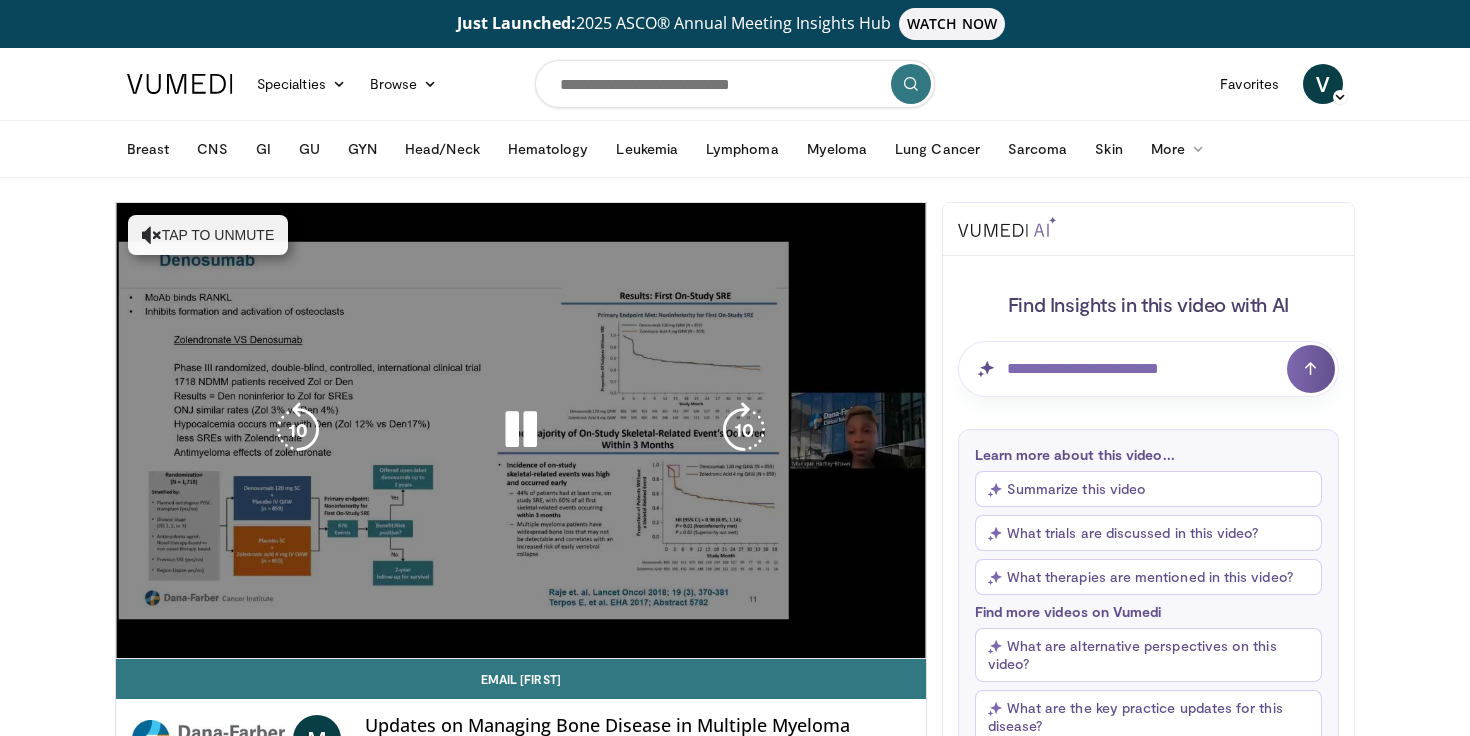 click on "15:35" at bounding box center (286, 614) 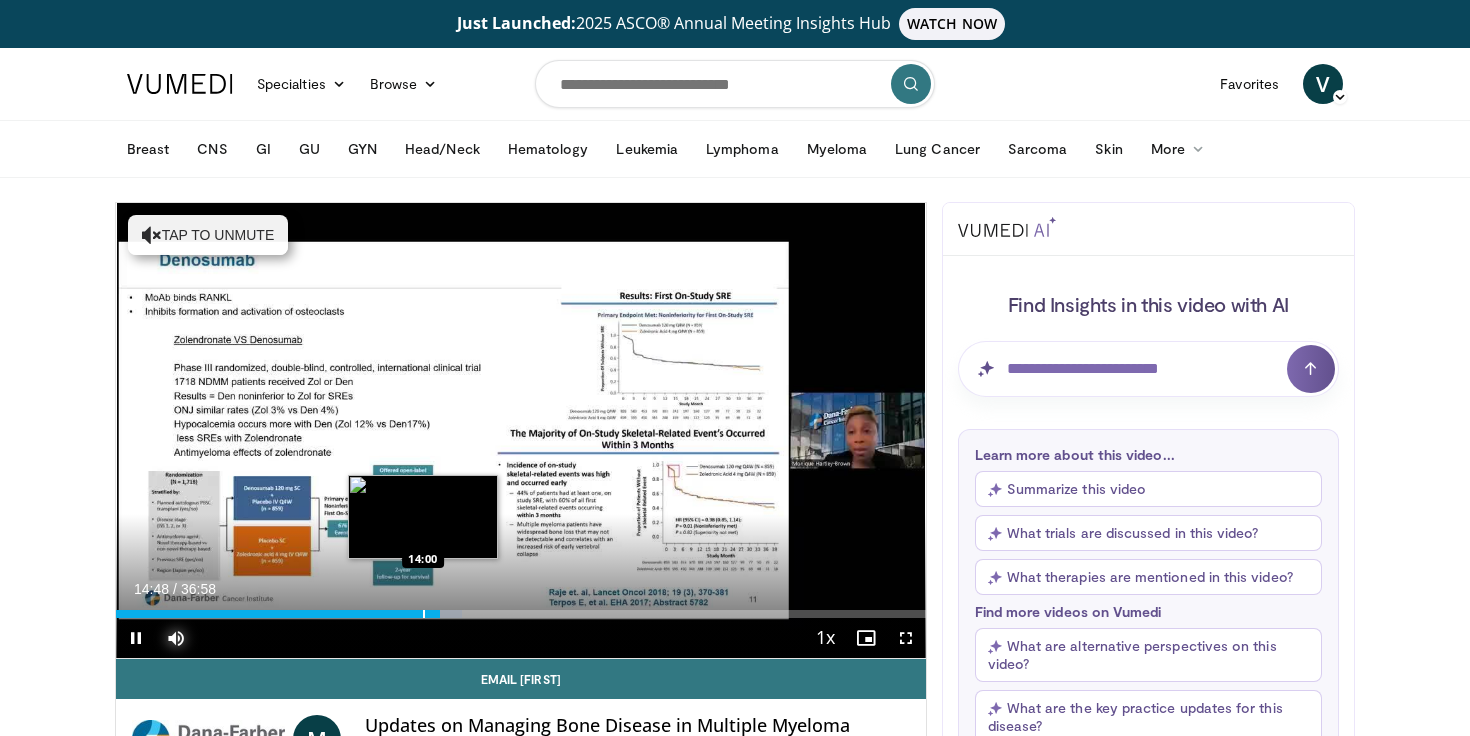 click at bounding box center (424, 614) 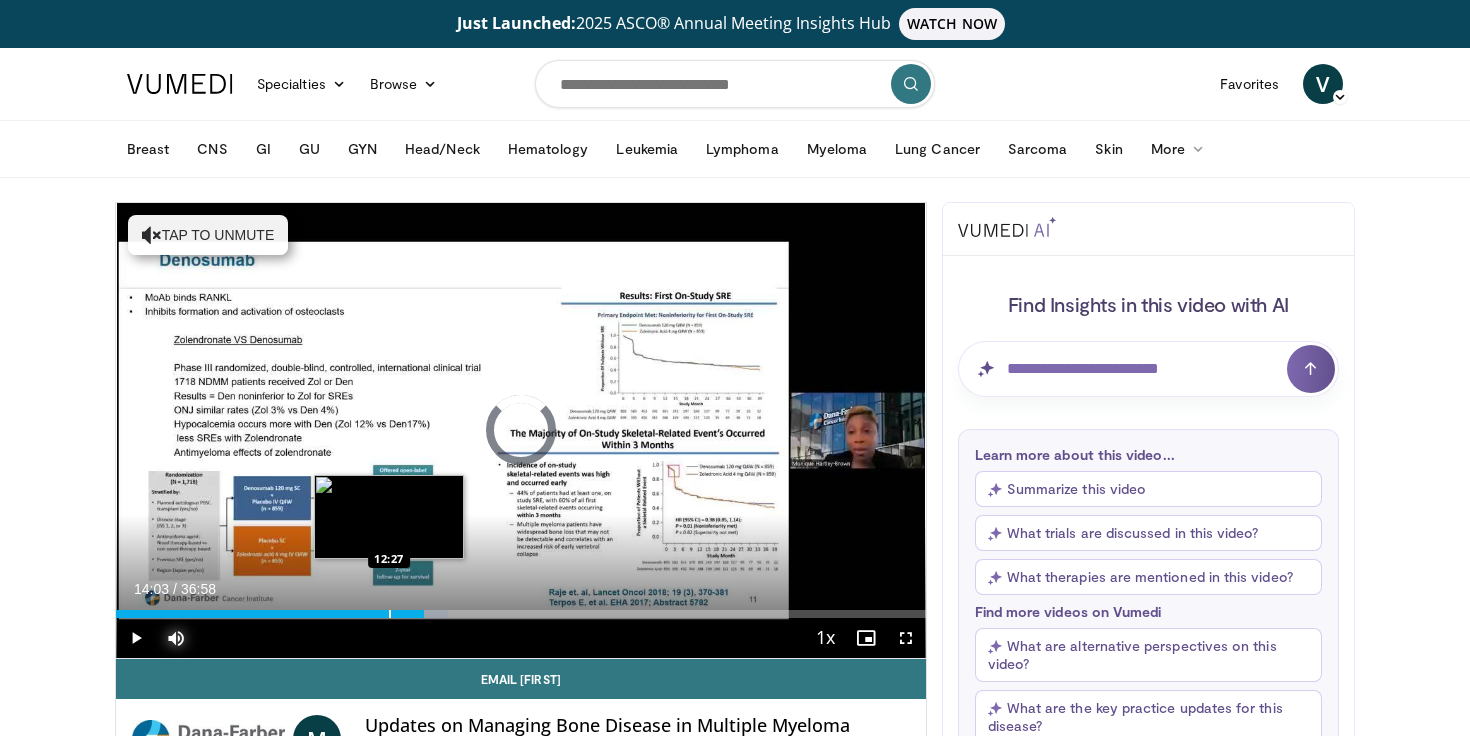 click at bounding box center [390, 614] 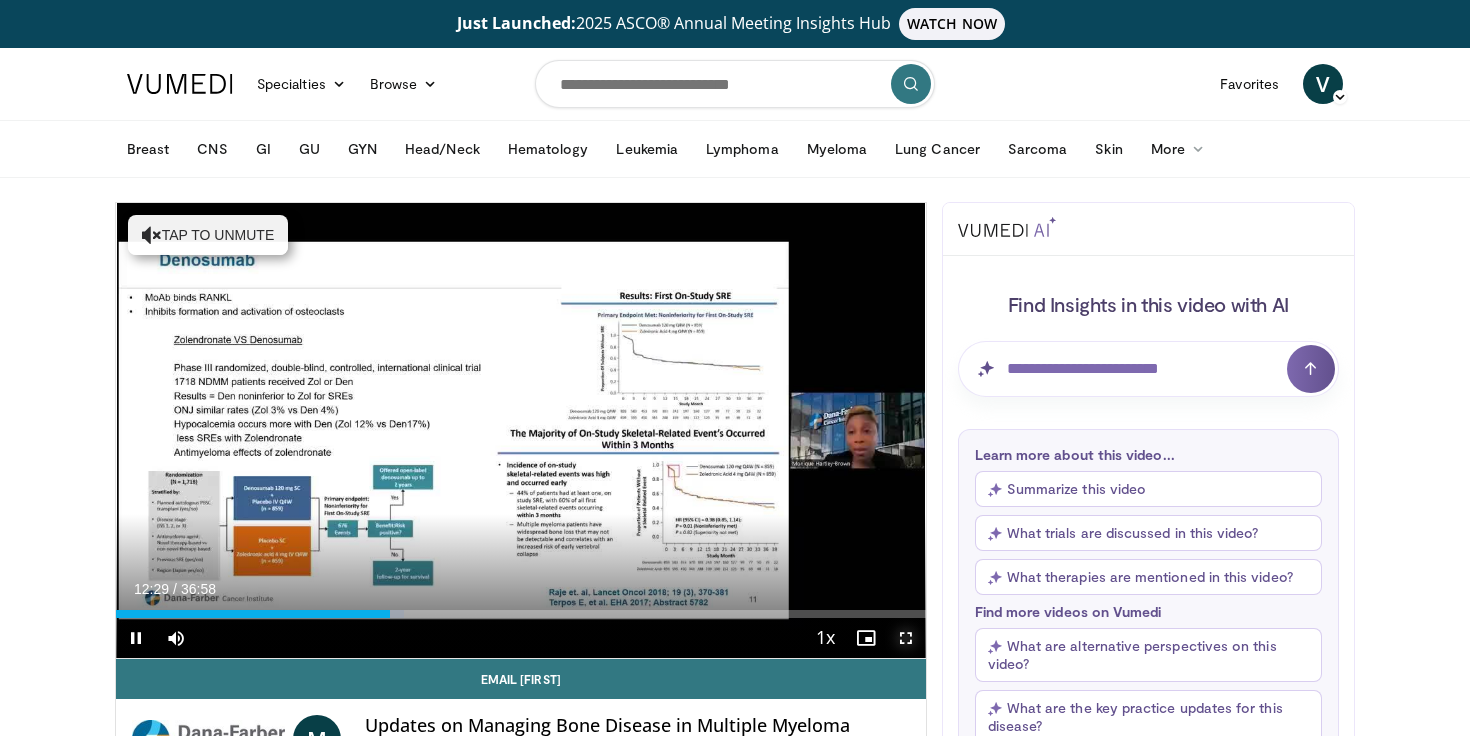 click at bounding box center (906, 638) 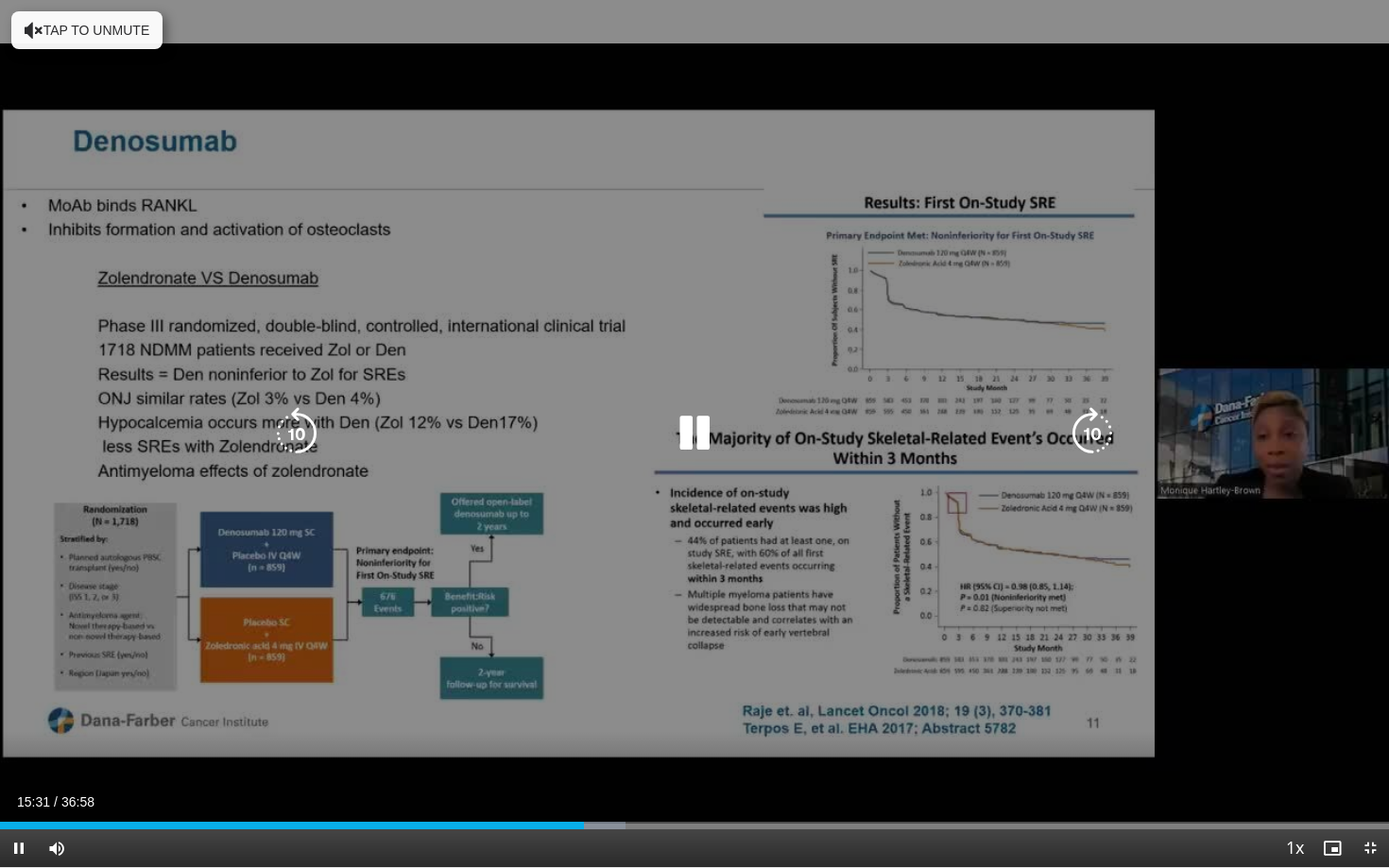 click at bounding box center (694, 434) 